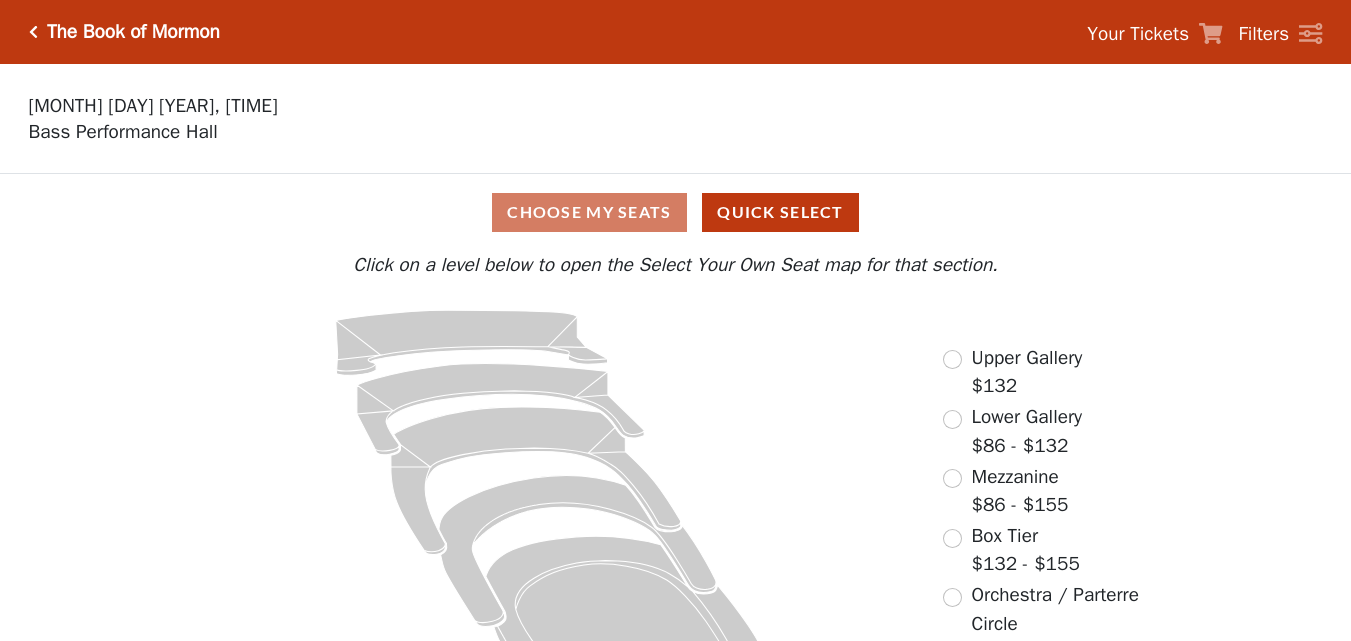 scroll, scrollTop: 74, scrollLeft: 0, axis: vertical 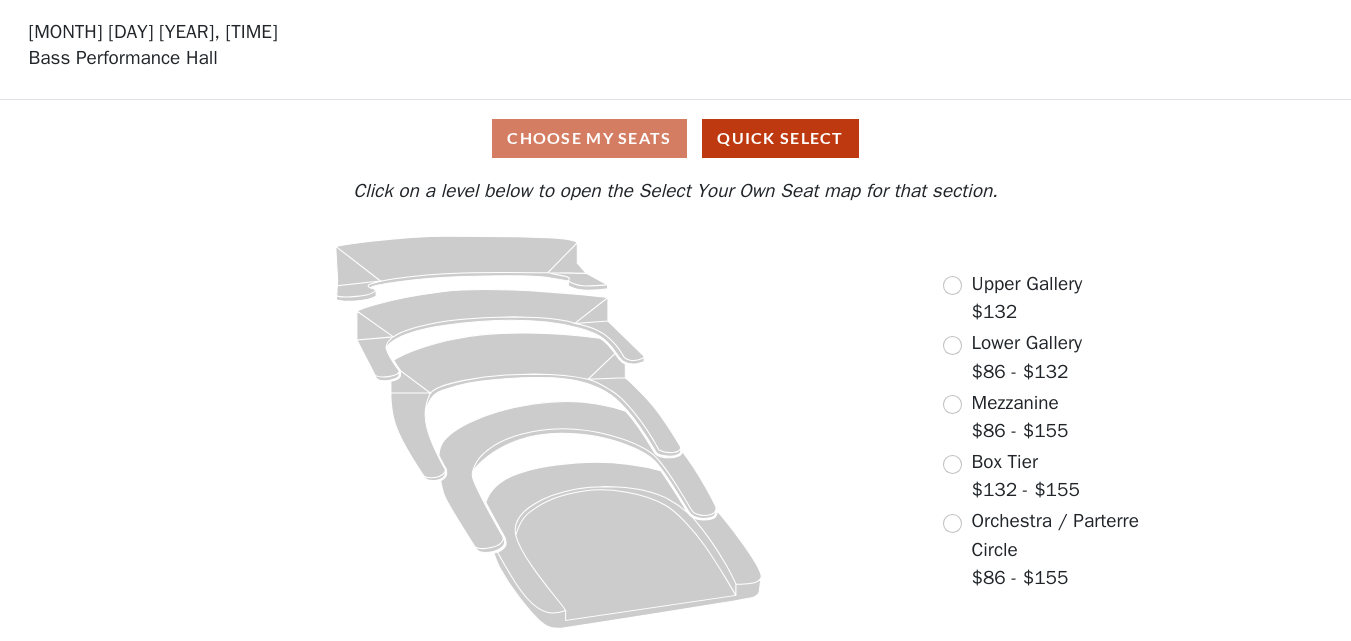 click on "Upper Gallery" at bounding box center [1027, 284] 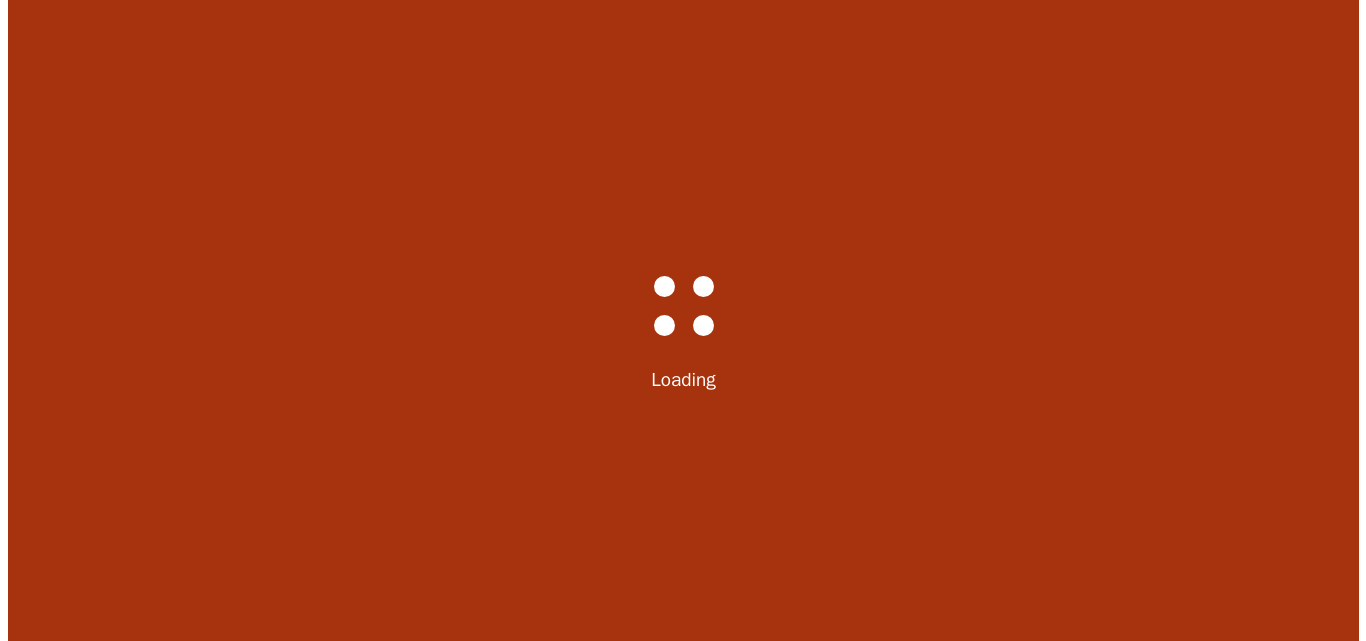 scroll, scrollTop: 0, scrollLeft: 0, axis: both 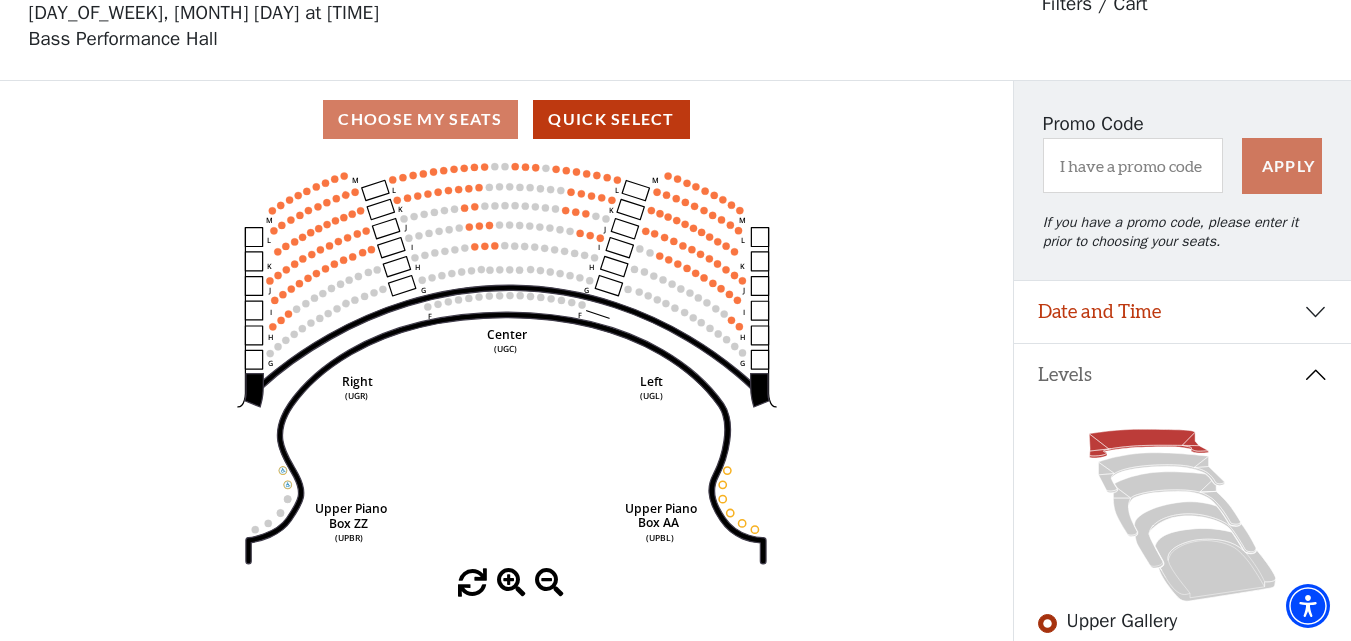 click on "Center   (UGC)   Right   (UGR)   Left   (UGL)   Upper Piano   Box ZZ   (UPBR)   Upper Piano   Box AA   (UPBL)   M   L   K   J   I   H   G   M   L   K   J   I   H   G   M   L   K   J   I   H   G   F   M   L   K   J   I   H   G   F" 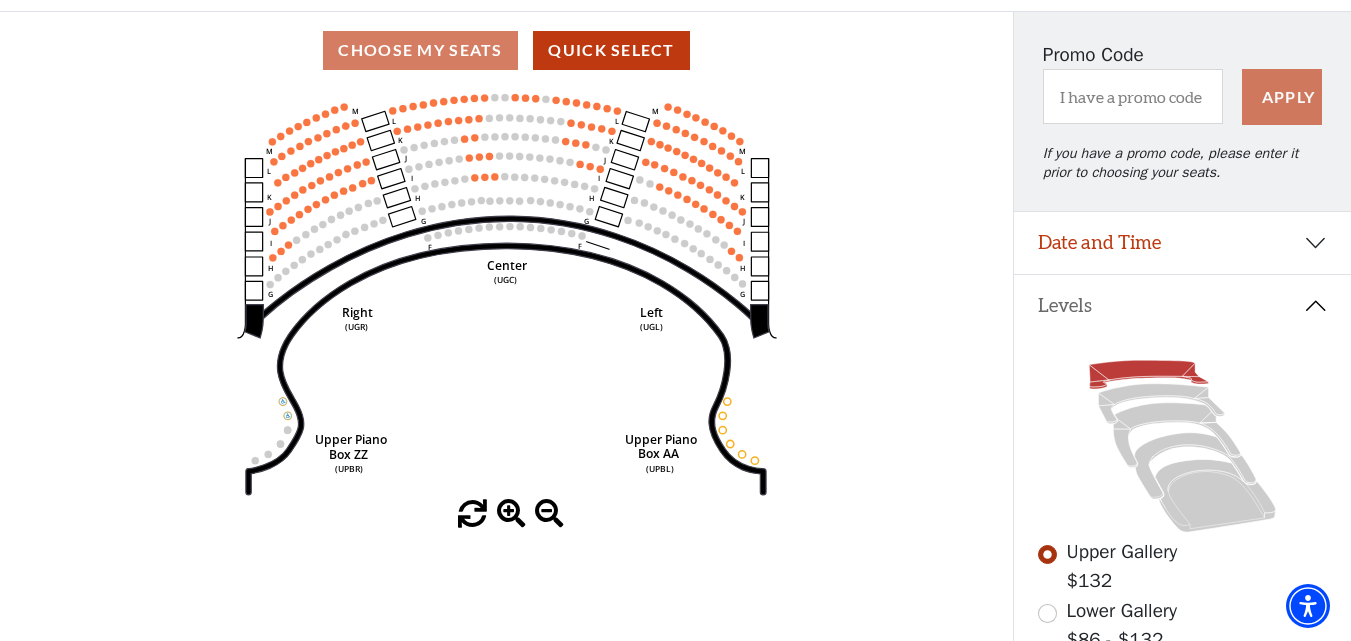 scroll, scrollTop: 300, scrollLeft: 0, axis: vertical 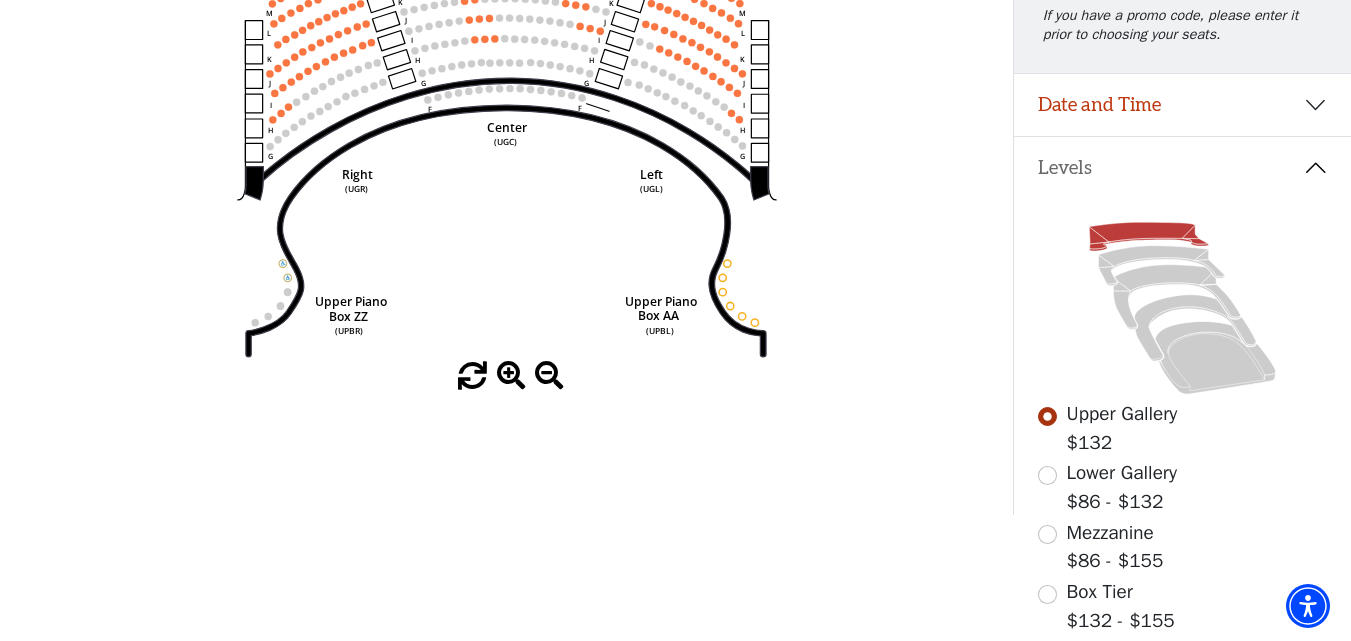 click at bounding box center (511, 376) 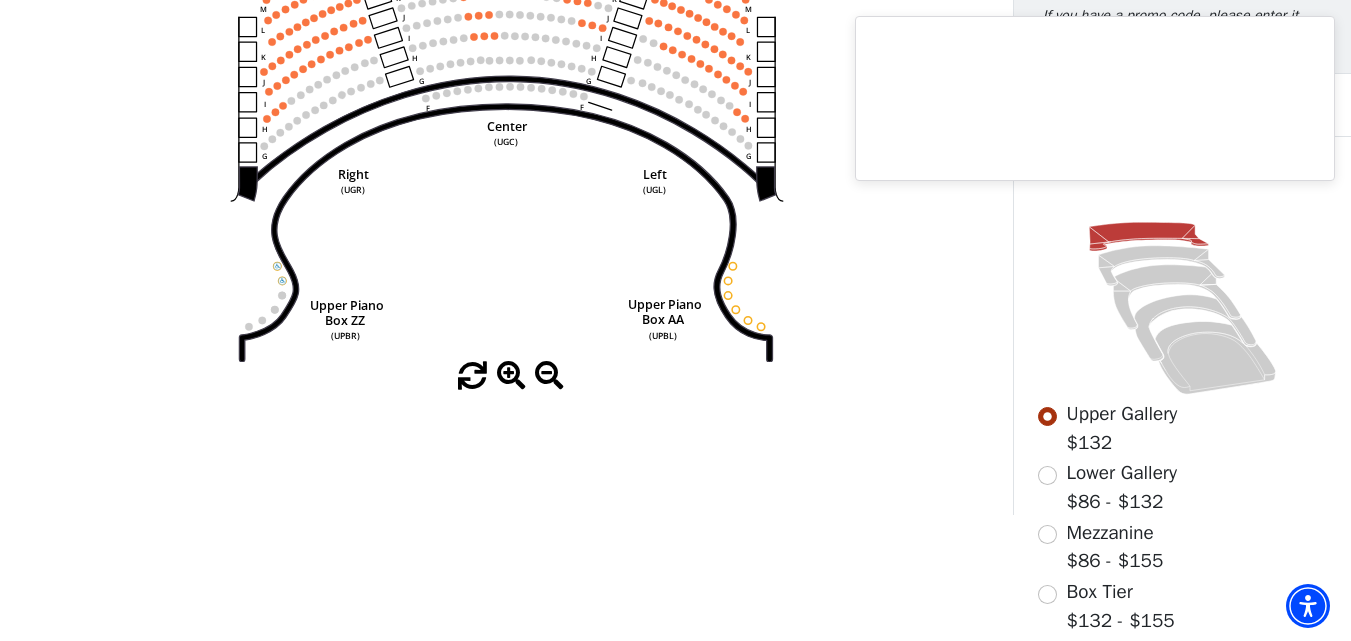 click at bounding box center (511, 376) 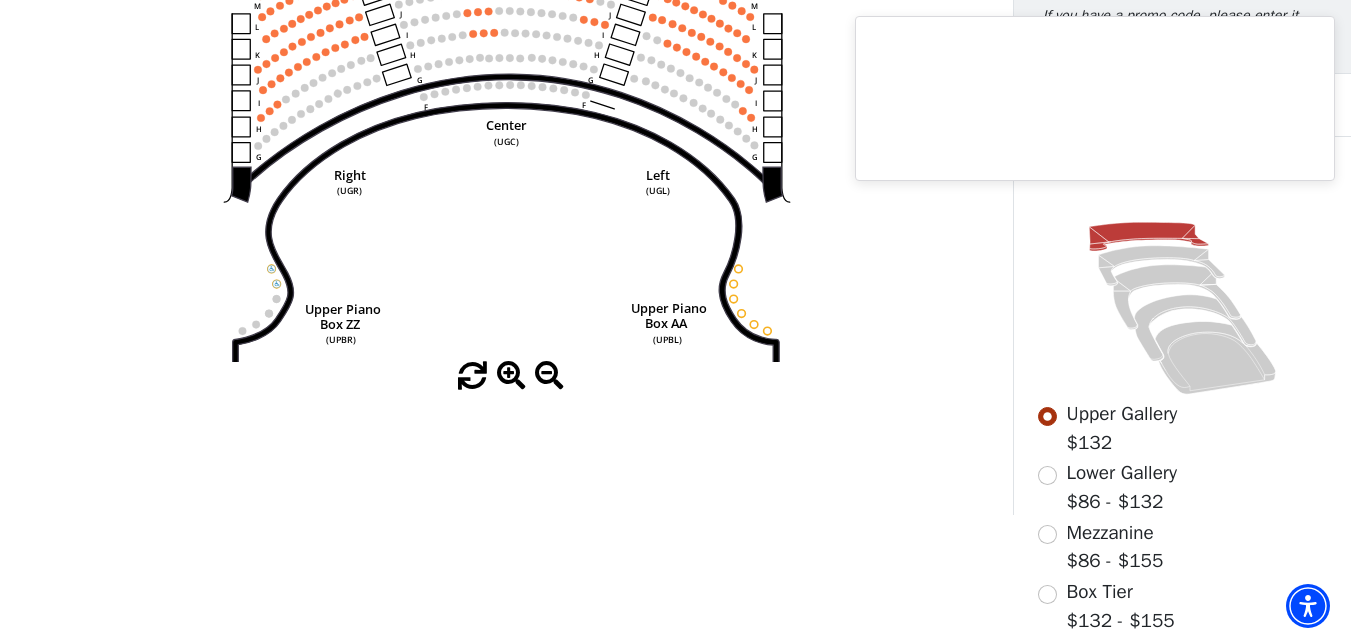 click at bounding box center (511, 376) 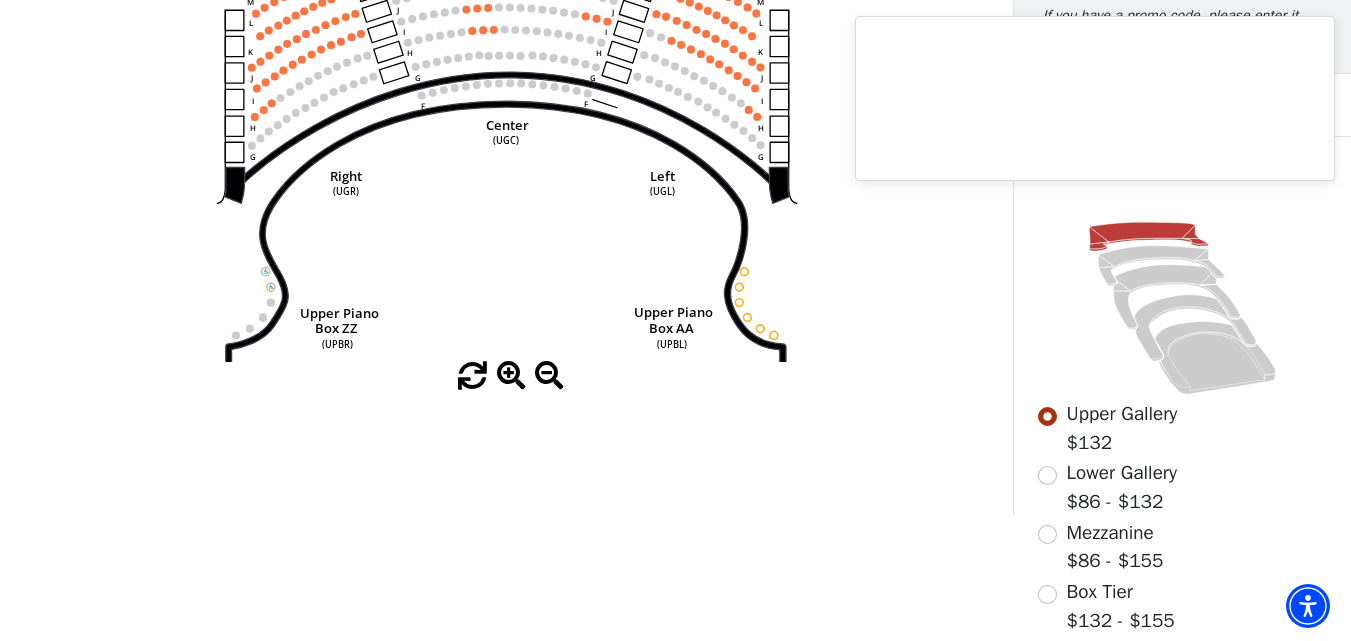 click at bounding box center [511, 376] 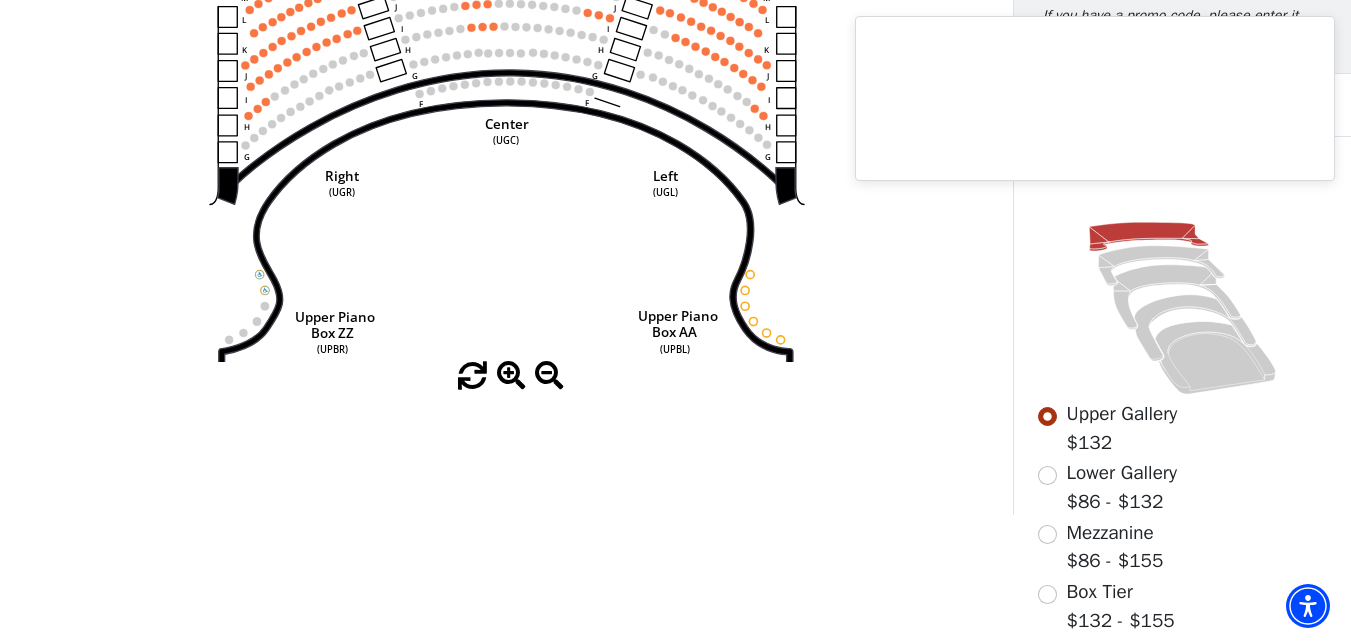 click at bounding box center (511, 376) 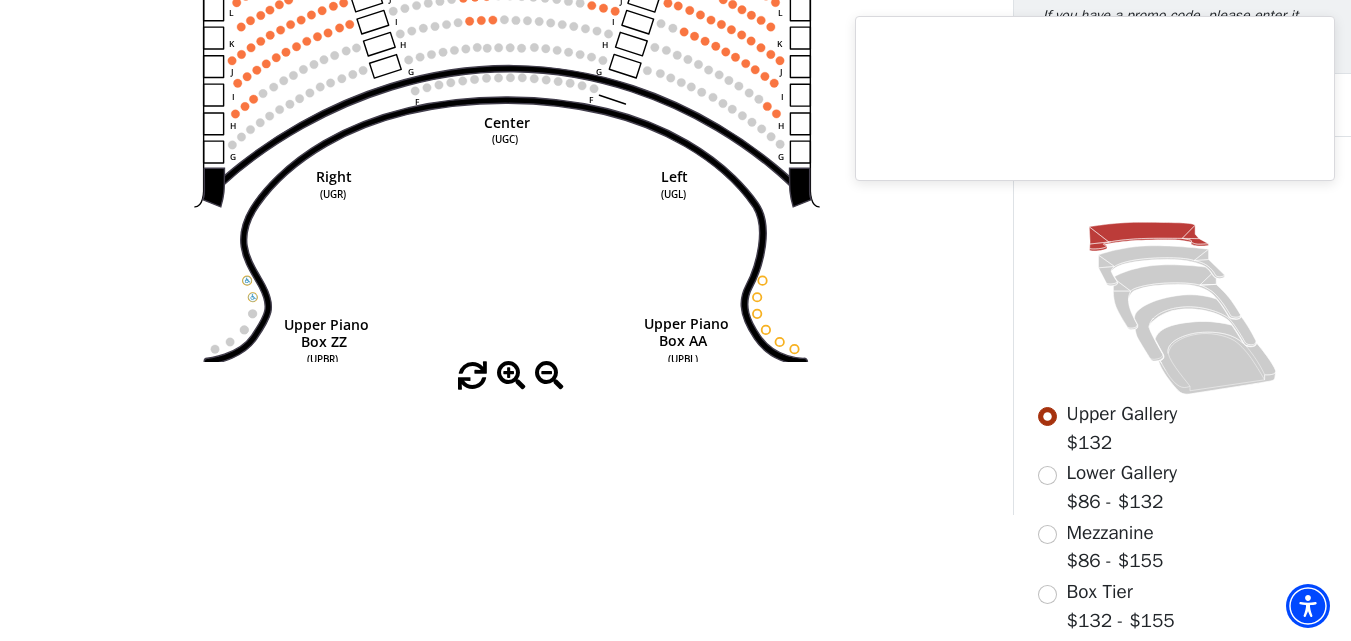 click at bounding box center (511, 376) 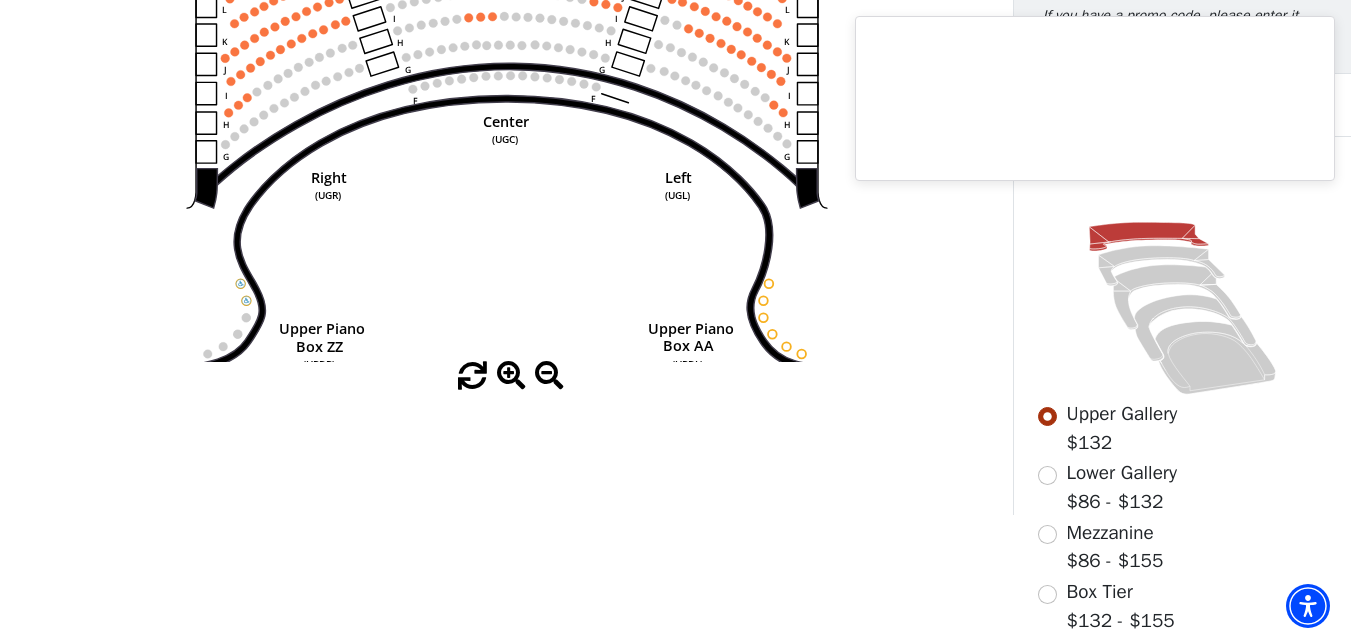 click at bounding box center (511, 376) 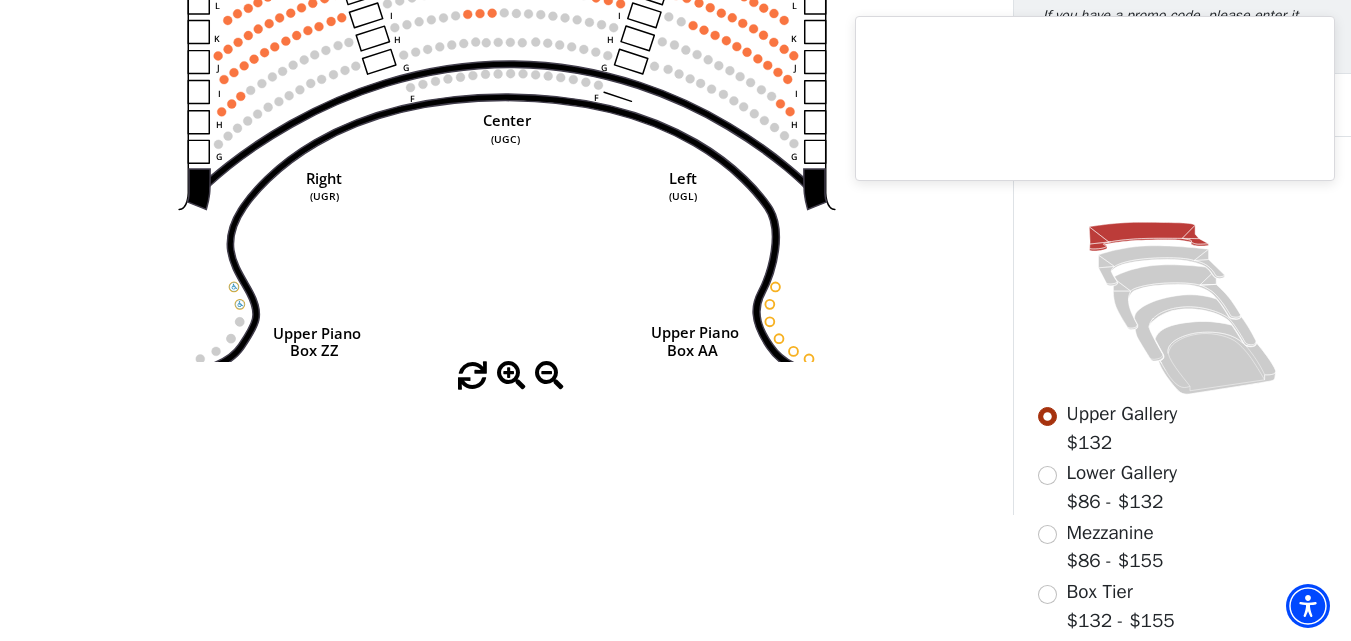 click at bounding box center [511, 376] 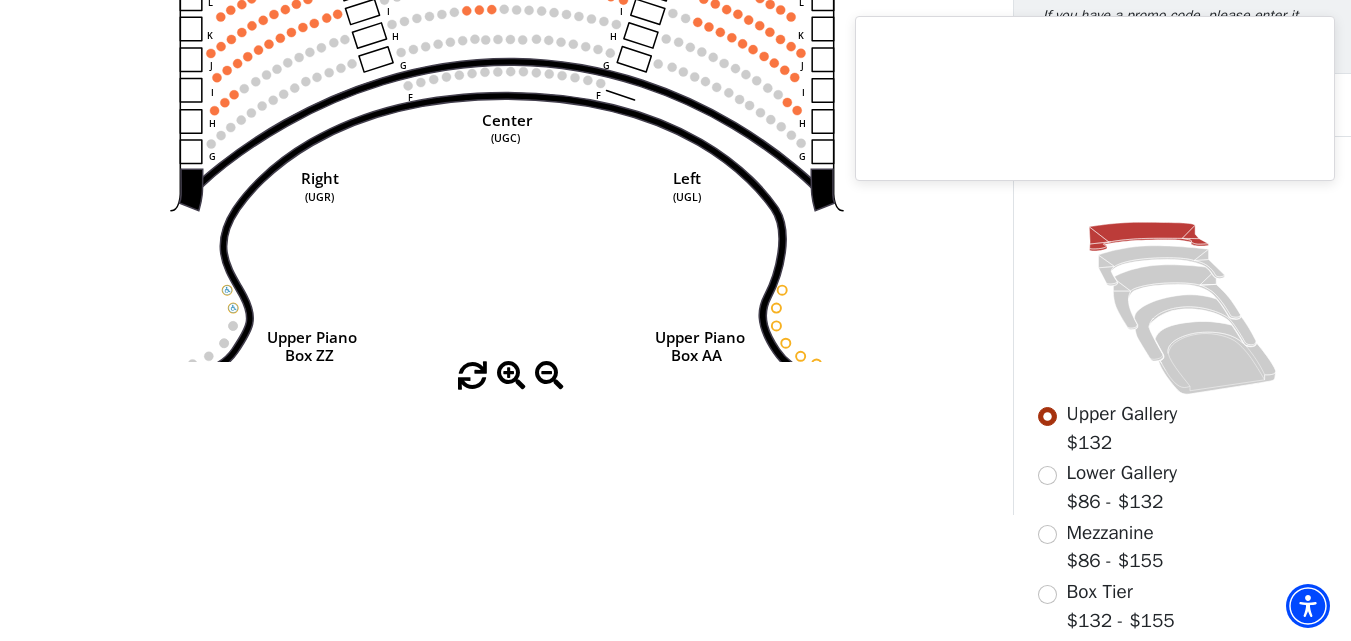 click at bounding box center (511, 376) 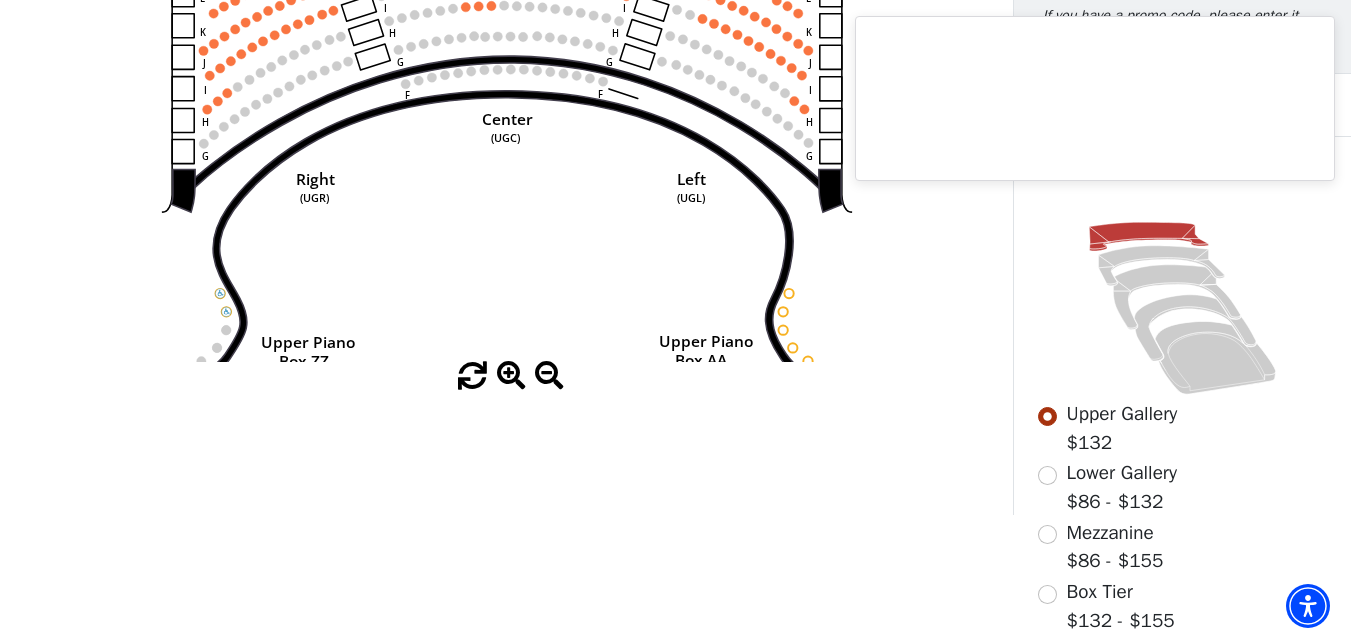 click at bounding box center [511, 376] 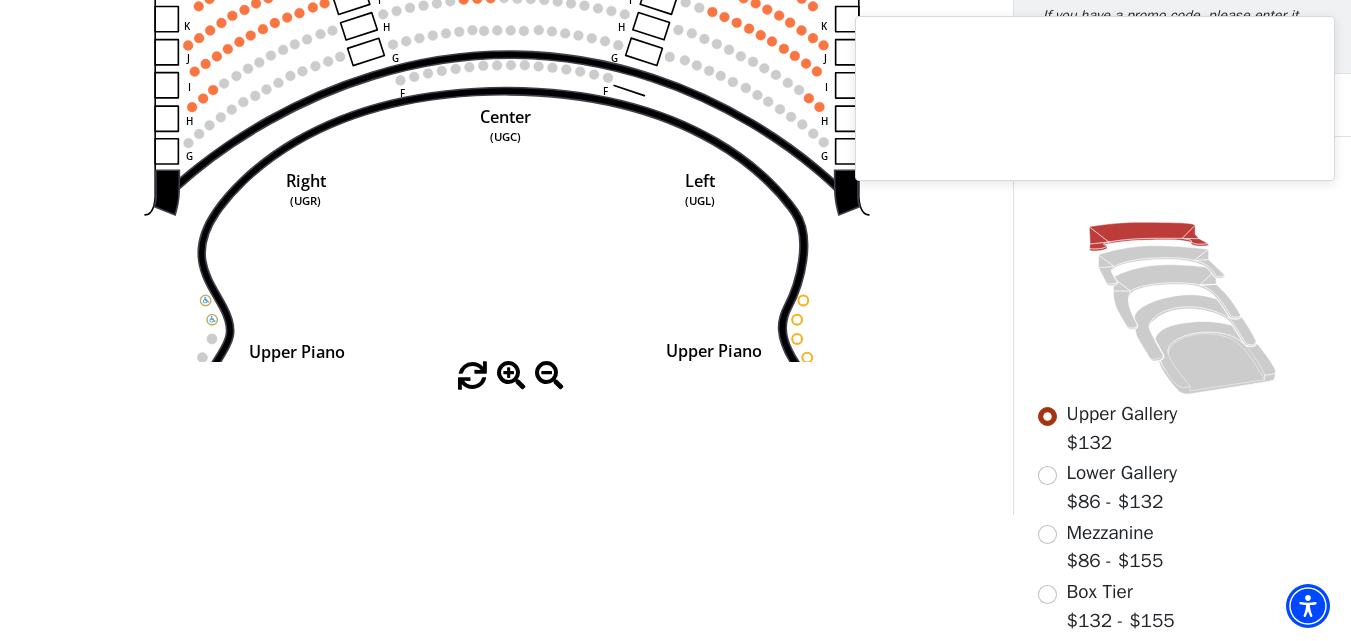 click at bounding box center [511, 376] 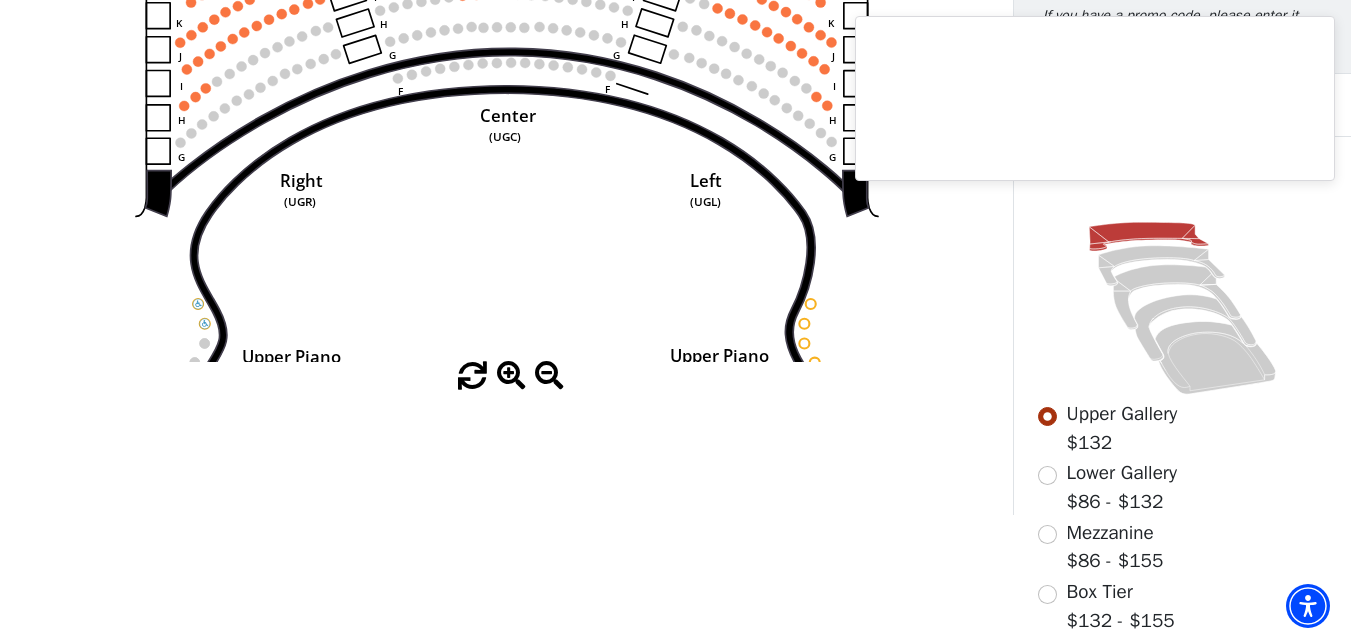 click at bounding box center [511, 376] 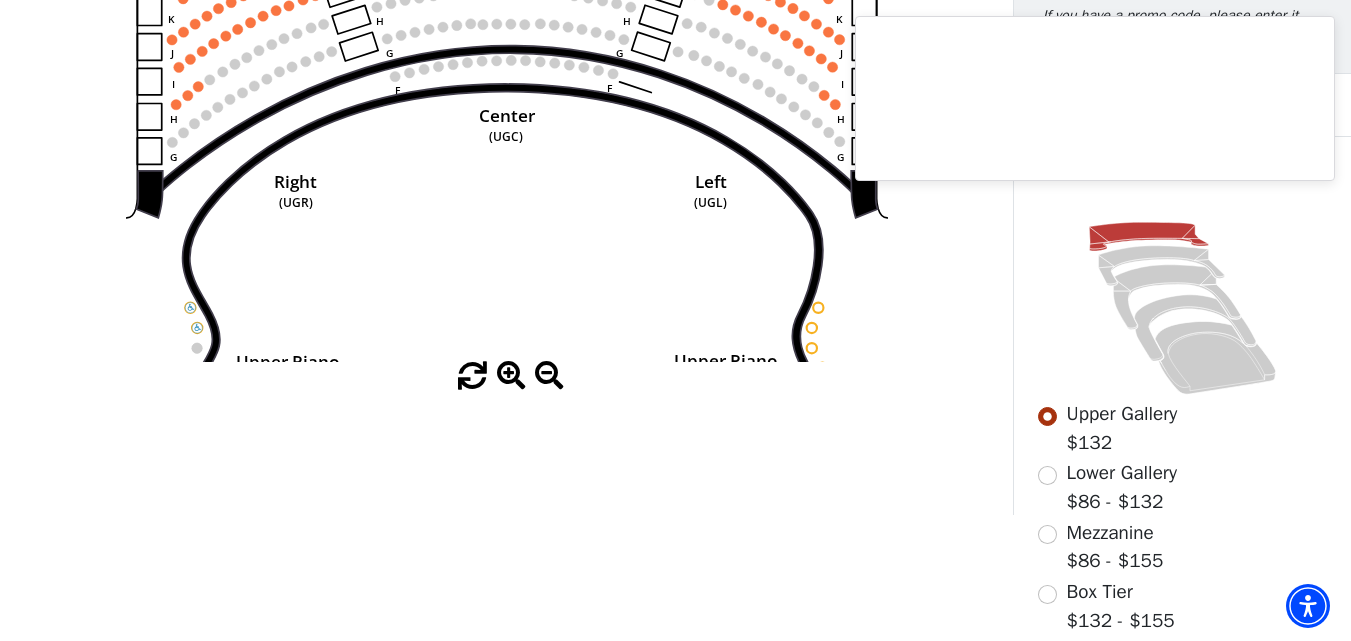 click at bounding box center [511, 376] 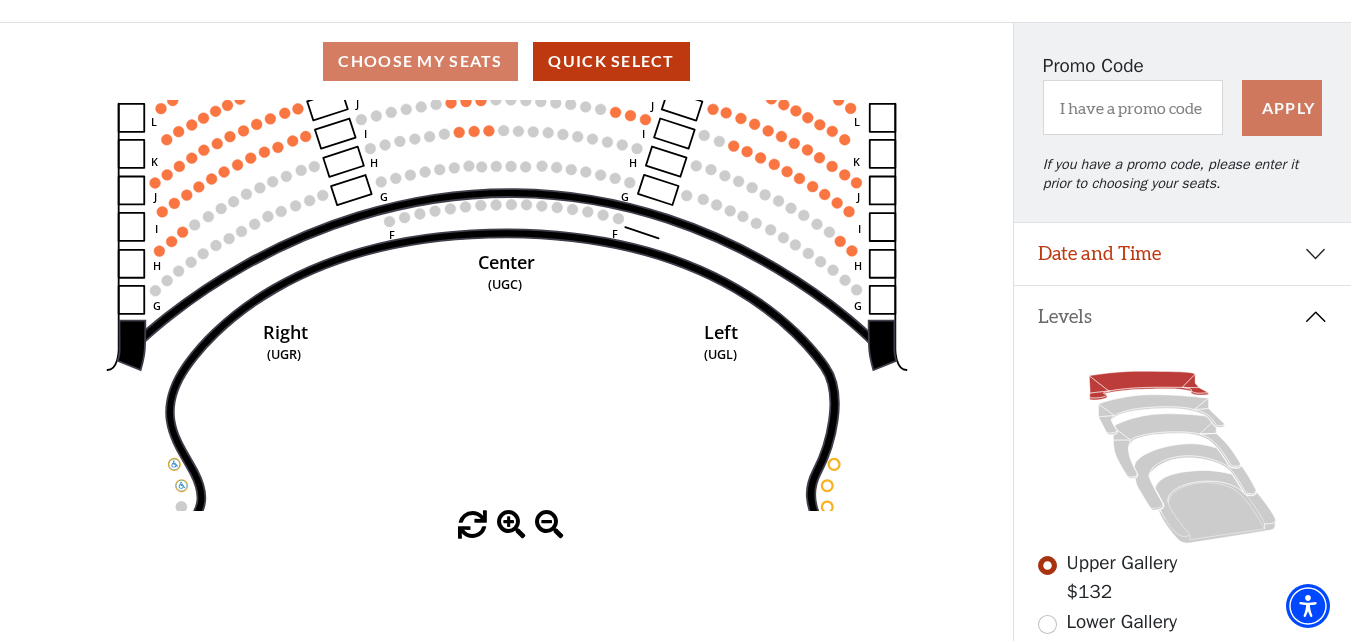 scroll, scrollTop: 0, scrollLeft: 0, axis: both 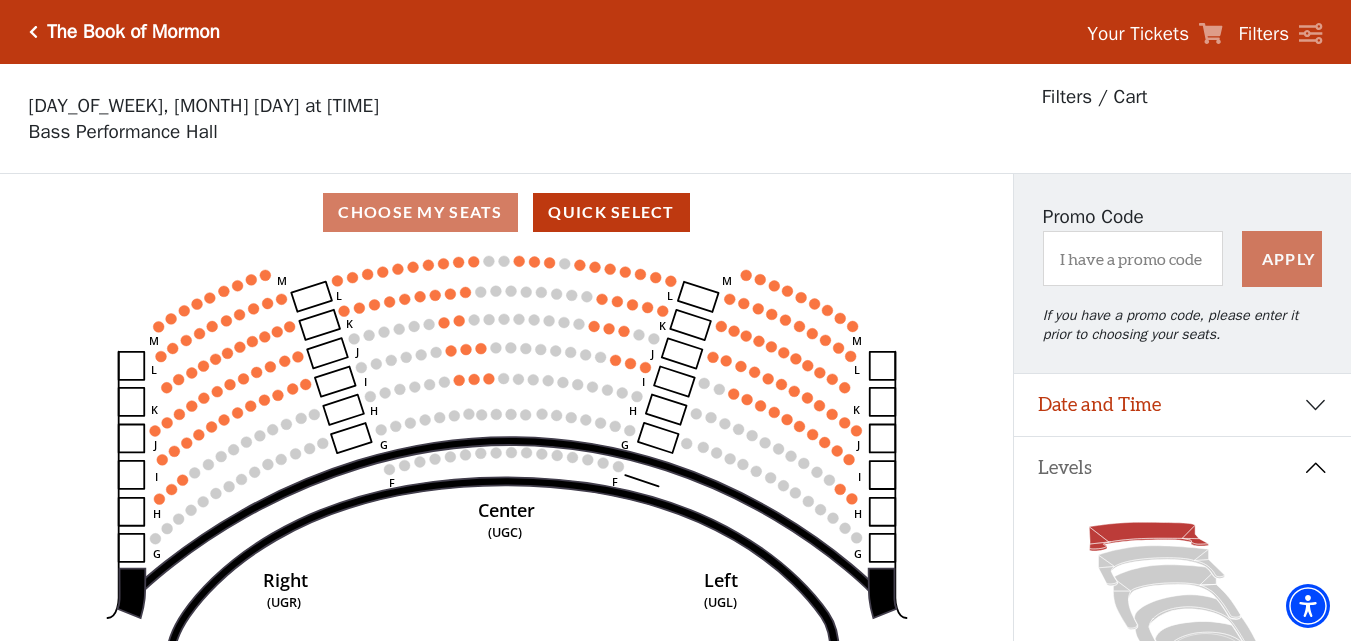 drag, startPoint x: 598, startPoint y: 441, endPoint x: 599, endPoint y: 618, distance: 177.00282 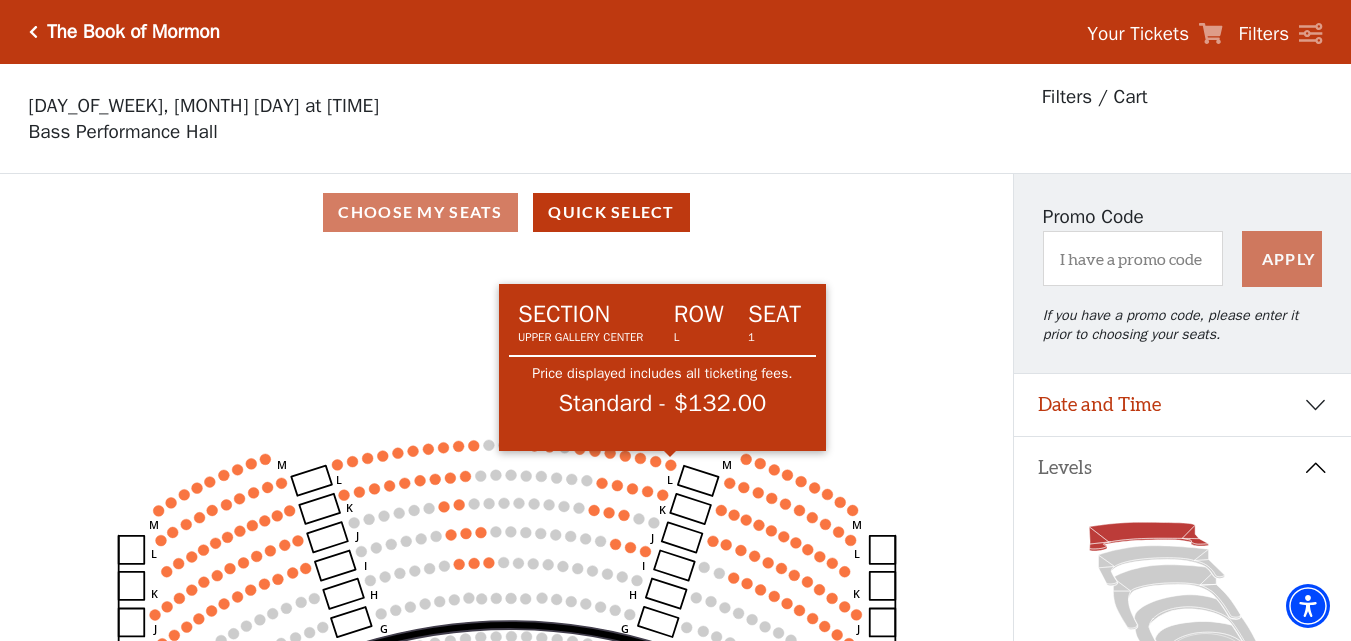 click 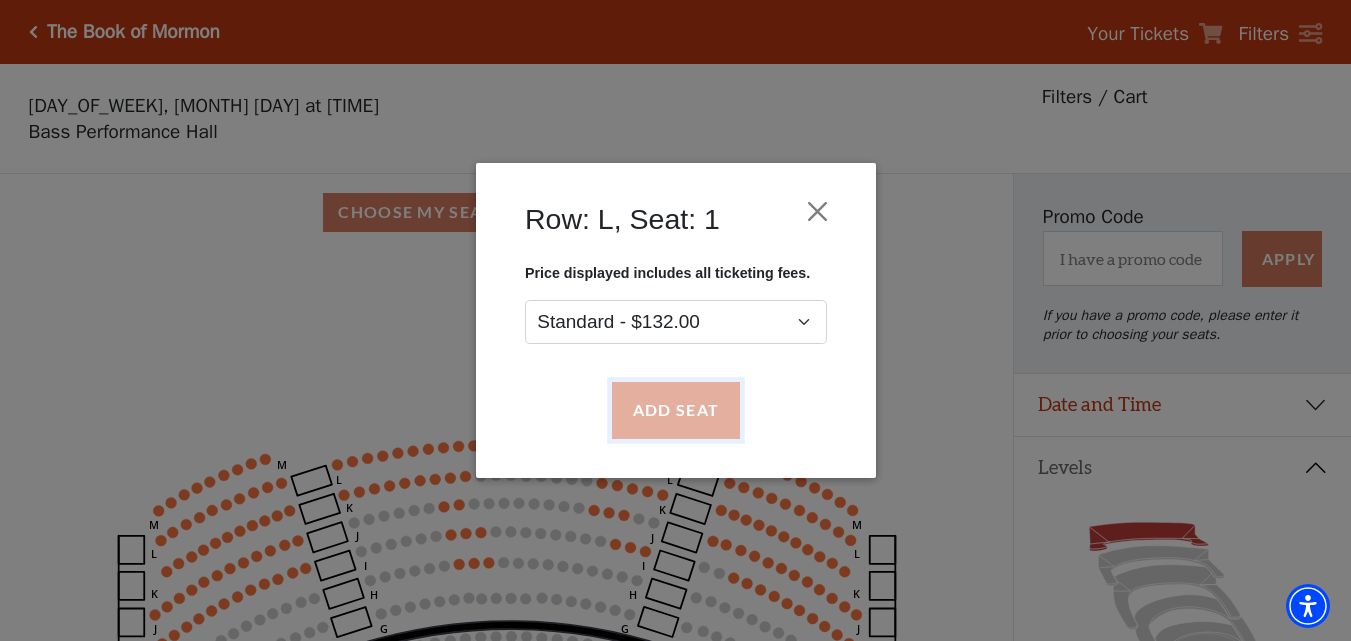 click on "Add Seat" at bounding box center (675, 411) 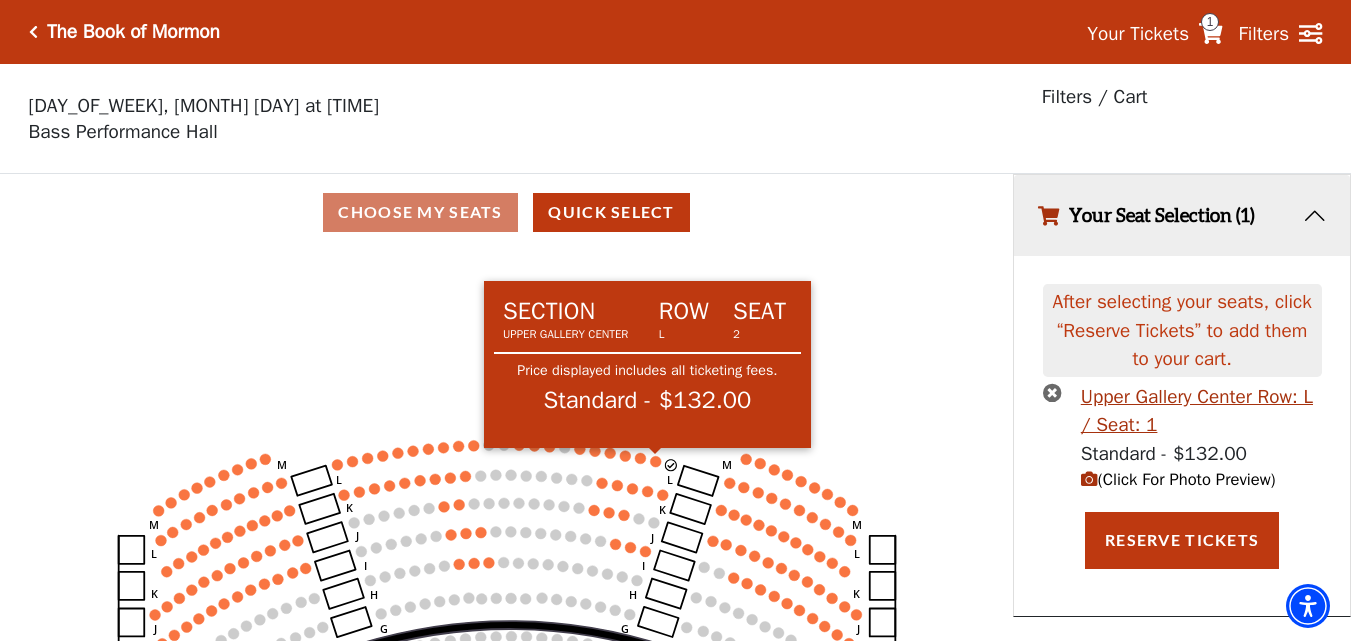 click 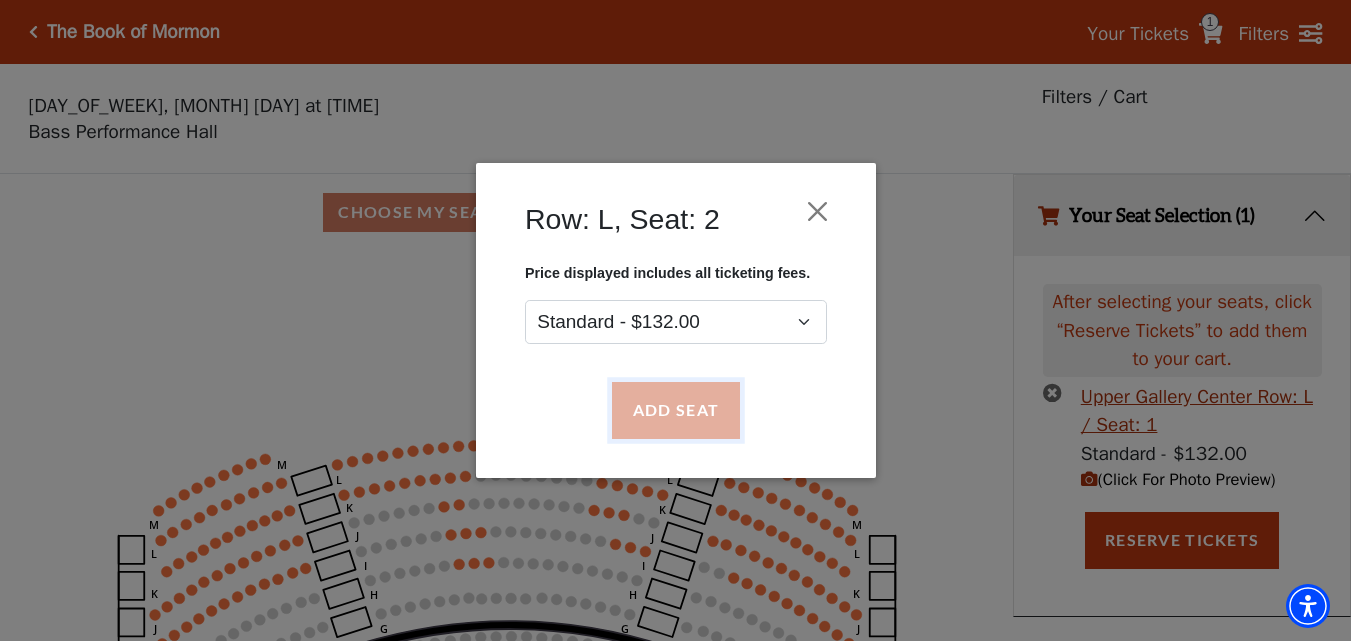 click on "Add Seat" at bounding box center (675, 411) 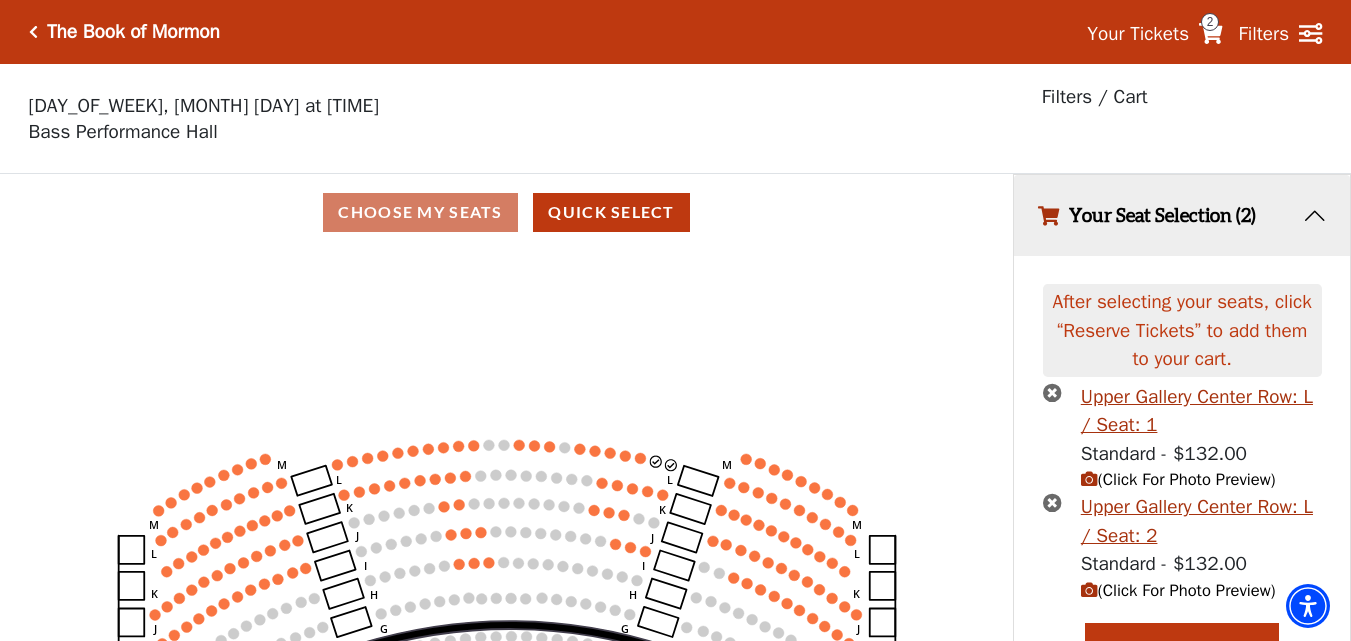 scroll, scrollTop: 38, scrollLeft: 0, axis: vertical 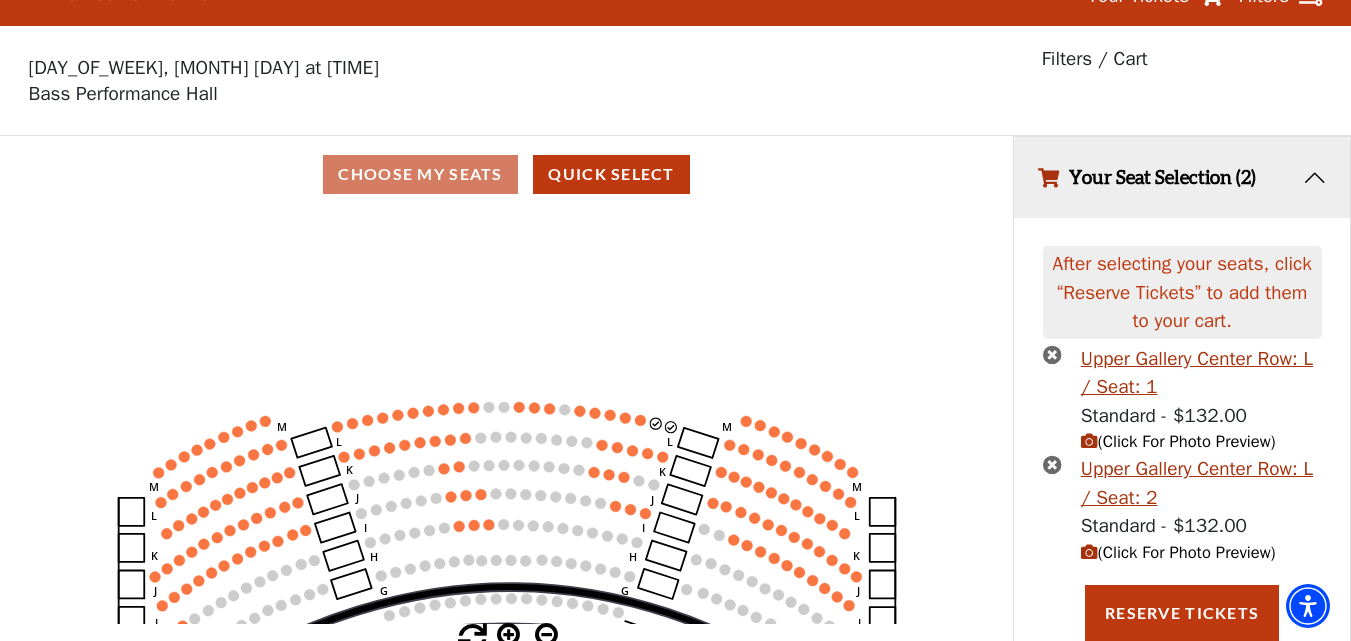 click on "Center   (UGC)   Right   (UGR)   Left   (UGL)   Upper Piano   Box ZZ   (UPBR)   Upper Piano   Box AA   (UPBL)   M   L   K   J   I   H   G   M   L   K   J   I   H   G   M   L   K   J   I   H   G   F   M   L   K   J   I   H   G   F" 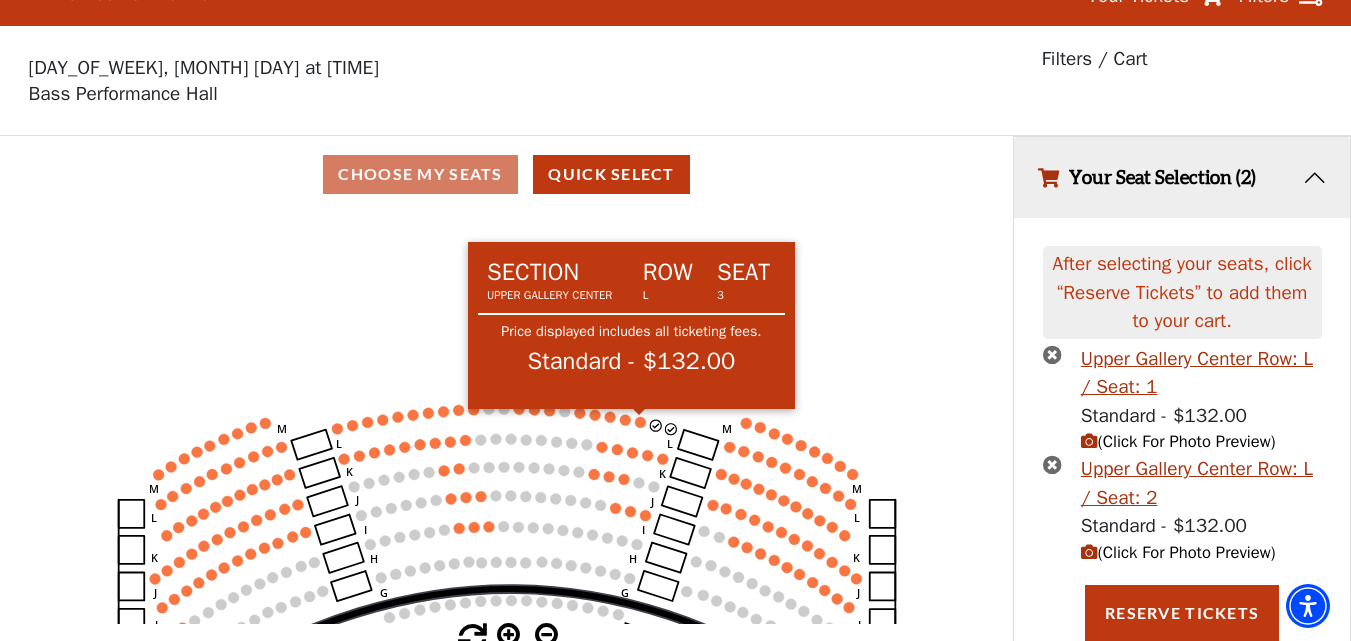 click 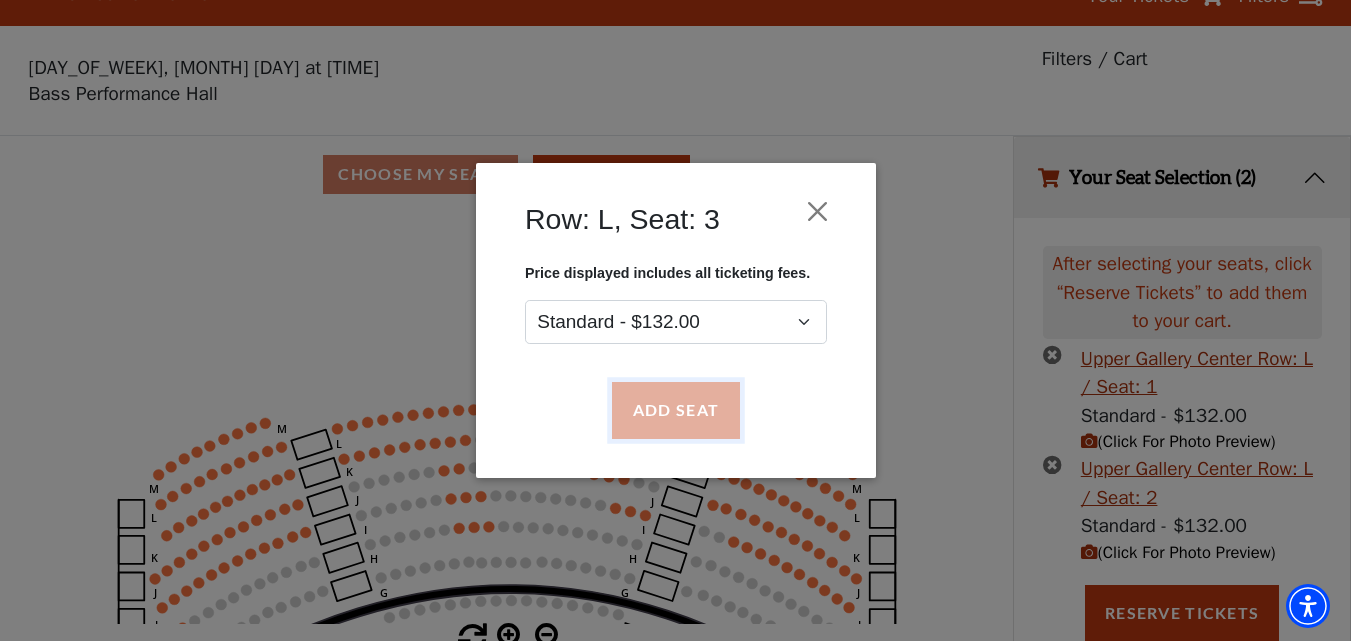 click on "Add Seat" at bounding box center (675, 411) 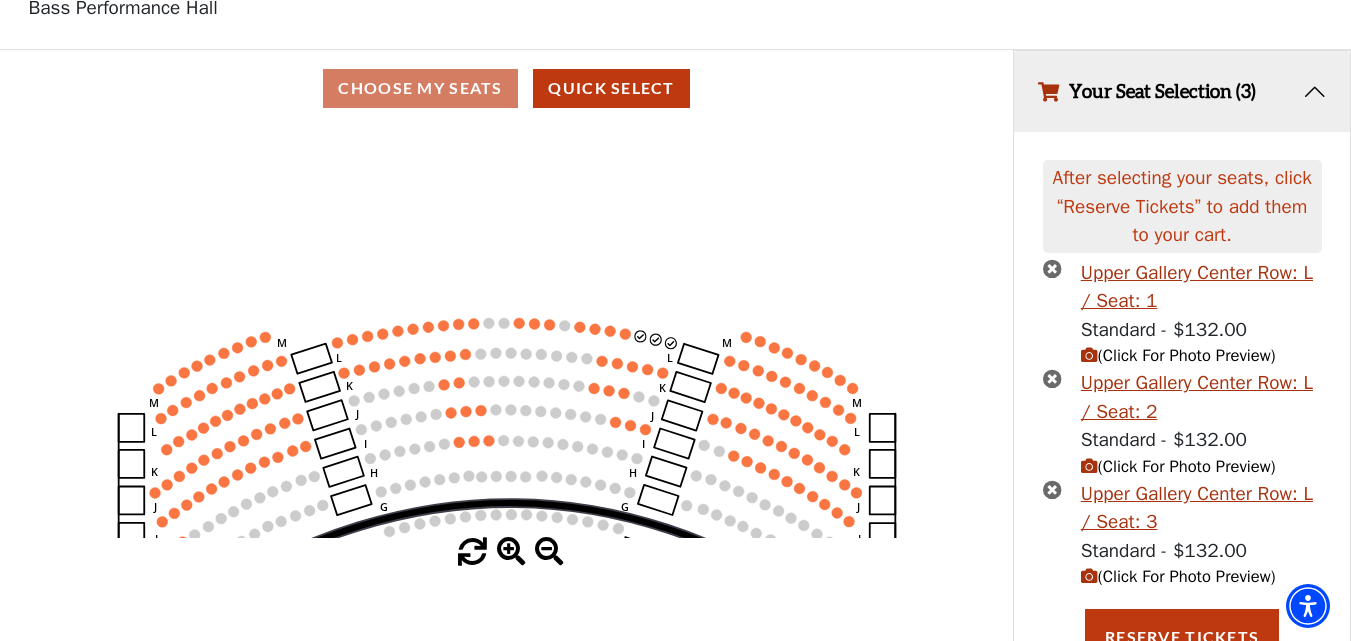 scroll, scrollTop: 149, scrollLeft: 0, axis: vertical 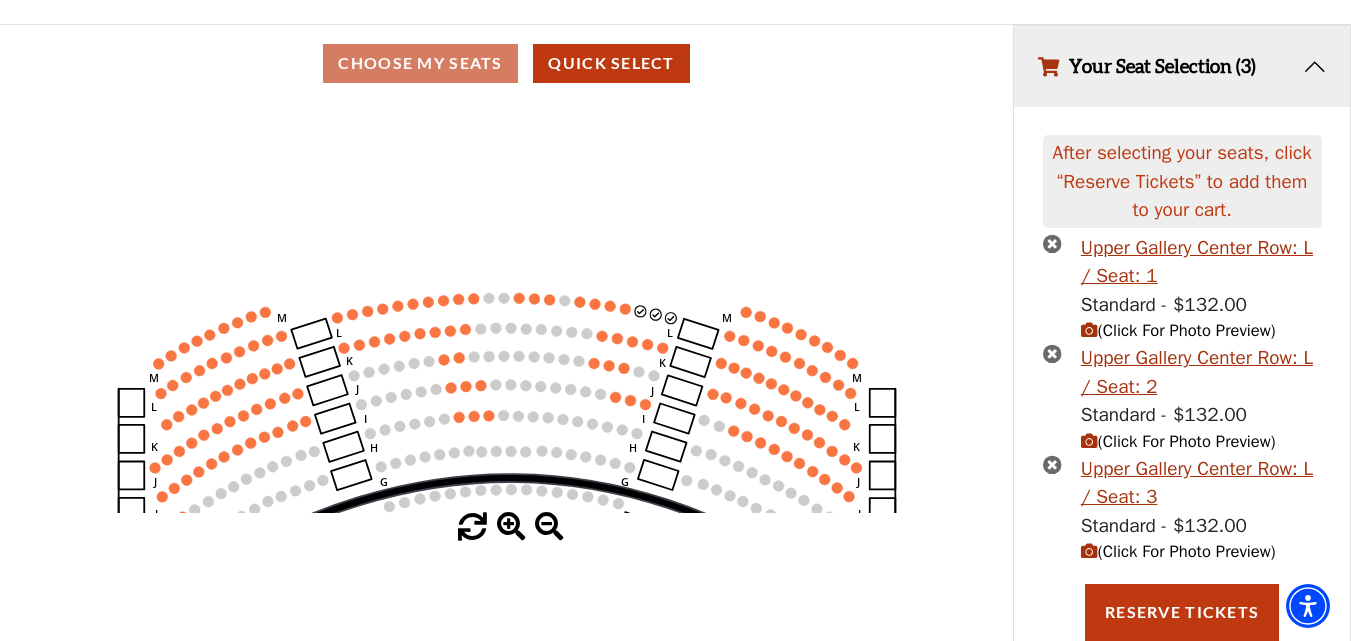 click 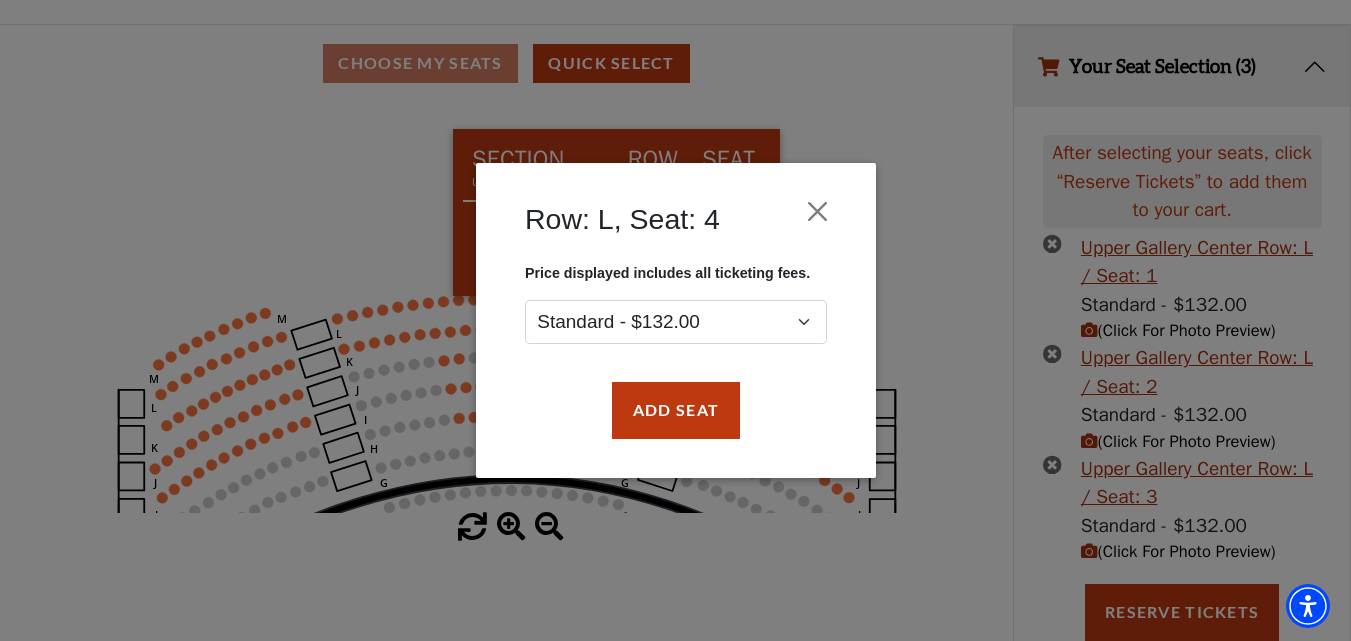 click on "Price displayed includes all ticketing fees.
Standard - $132.00" at bounding box center (675, 305) 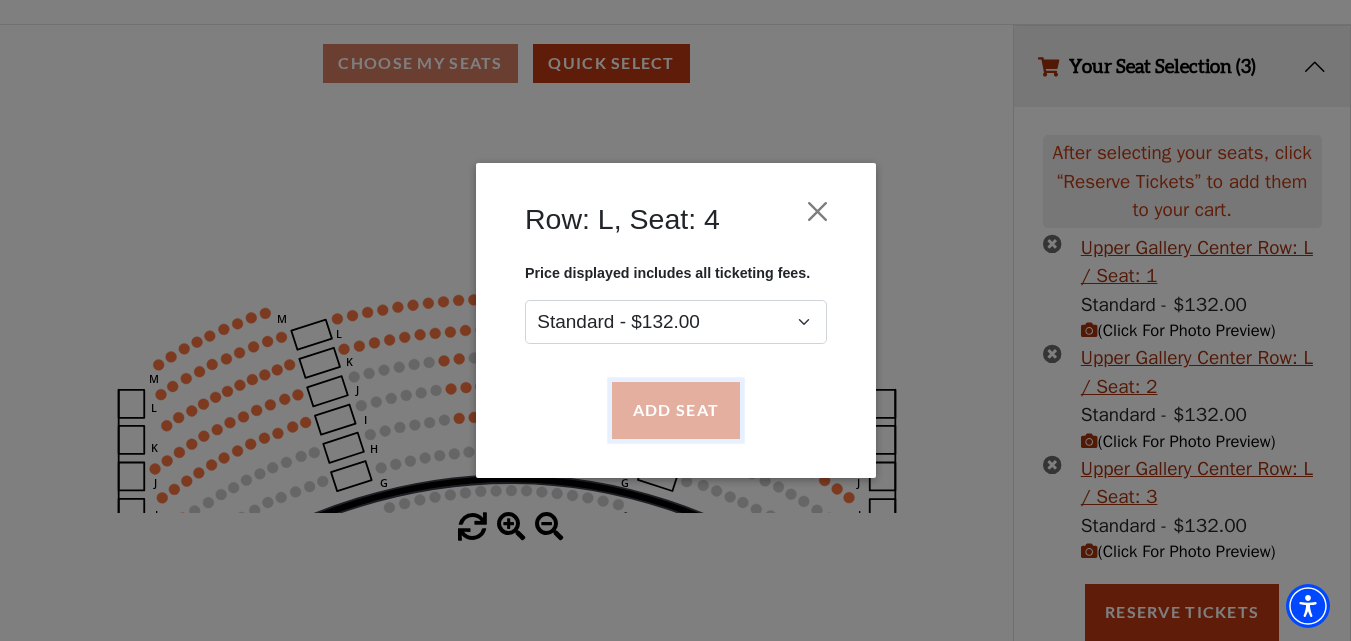 click on "Add Seat" at bounding box center (675, 411) 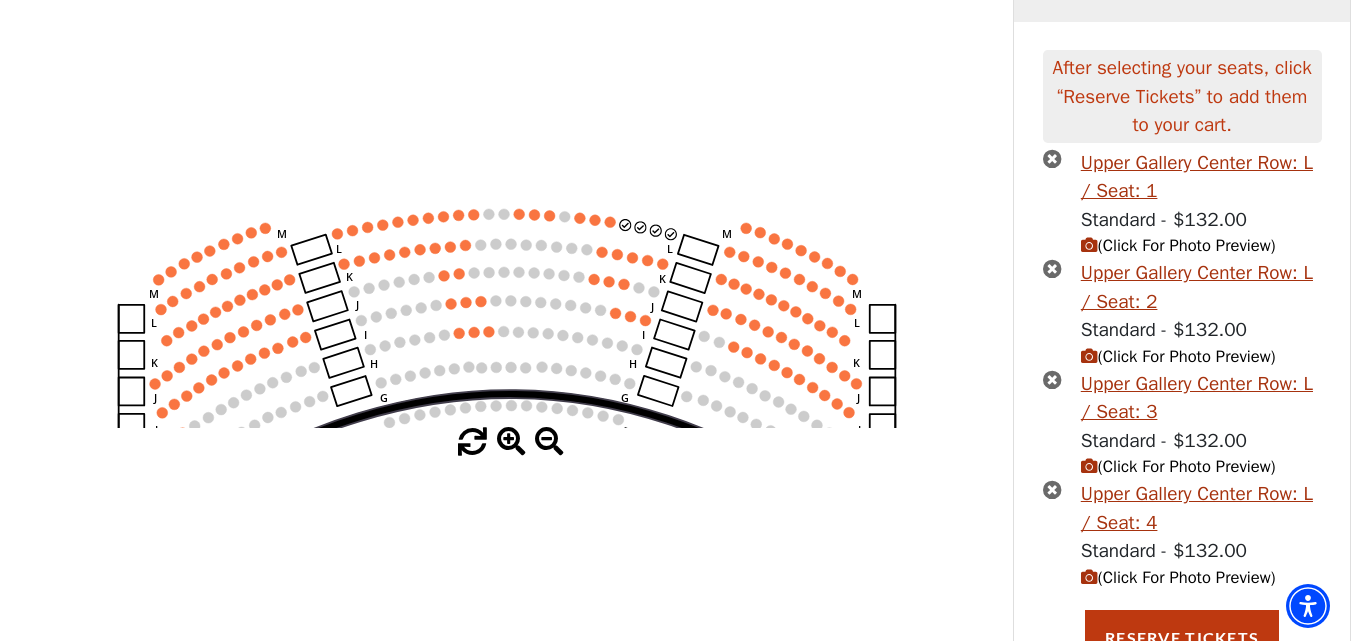 scroll, scrollTop: 259, scrollLeft: 0, axis: vertical 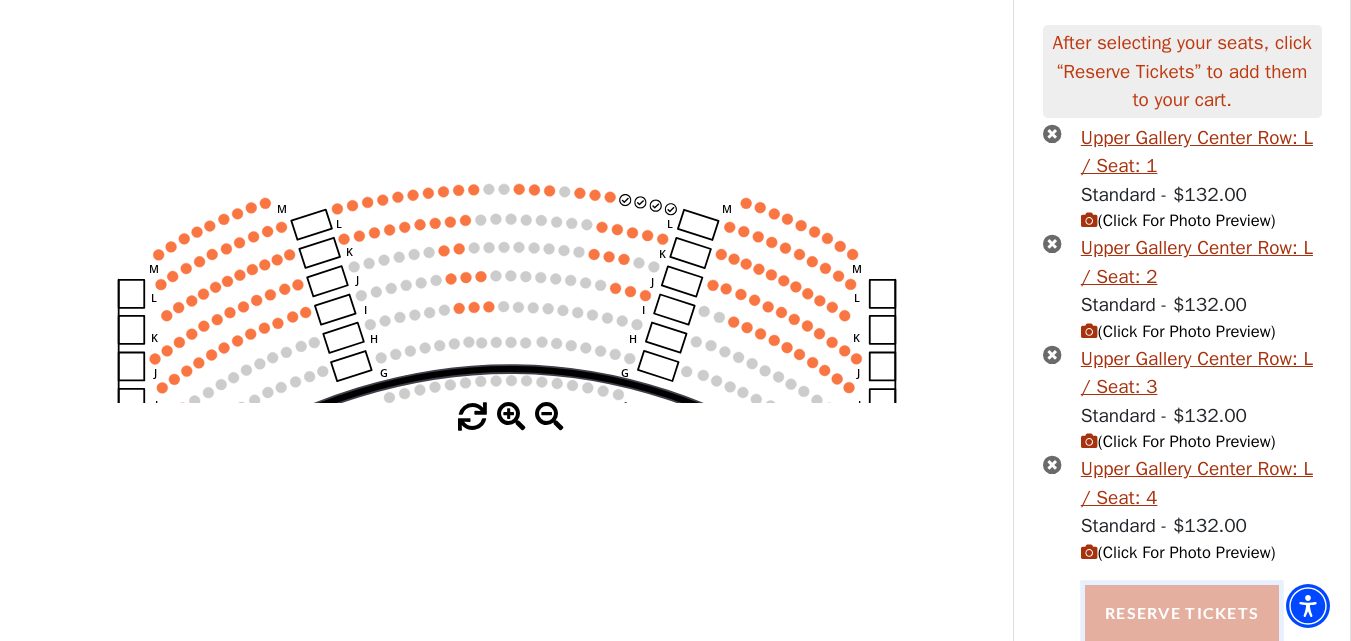 click on "Reserve Tickets" at bounding box center (1182, 613) 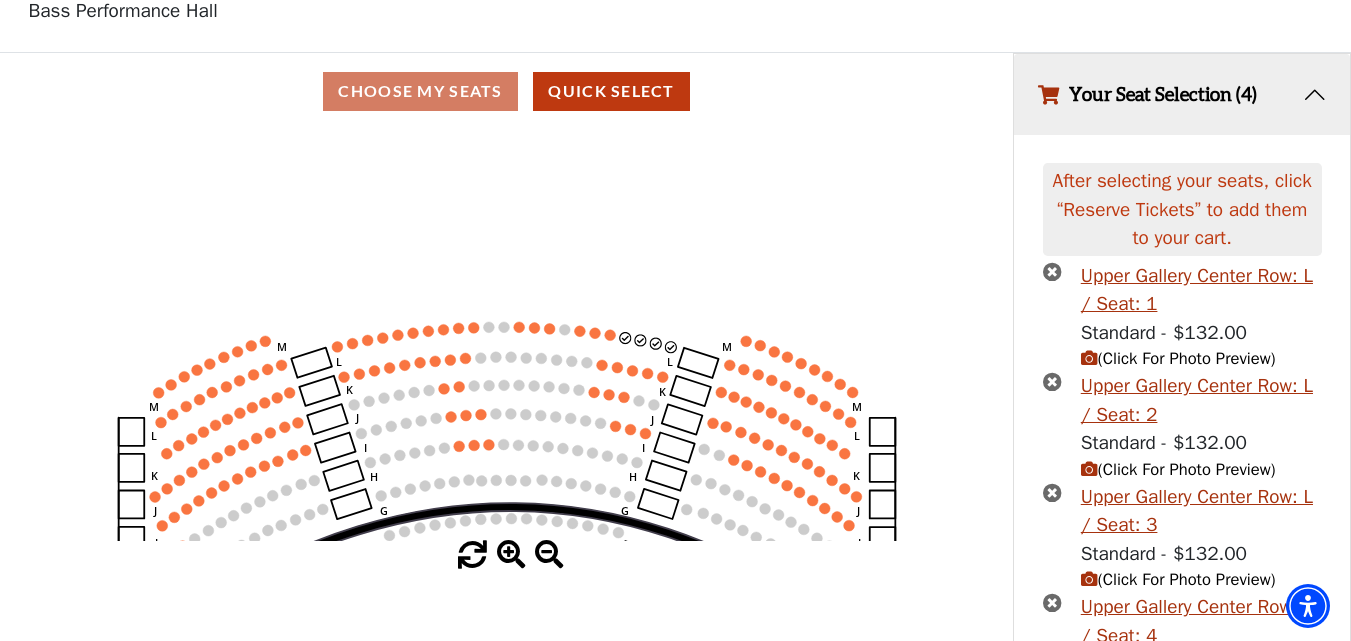 scroll, scrollTop: 308, scrollLeft: 0, axis: vertical 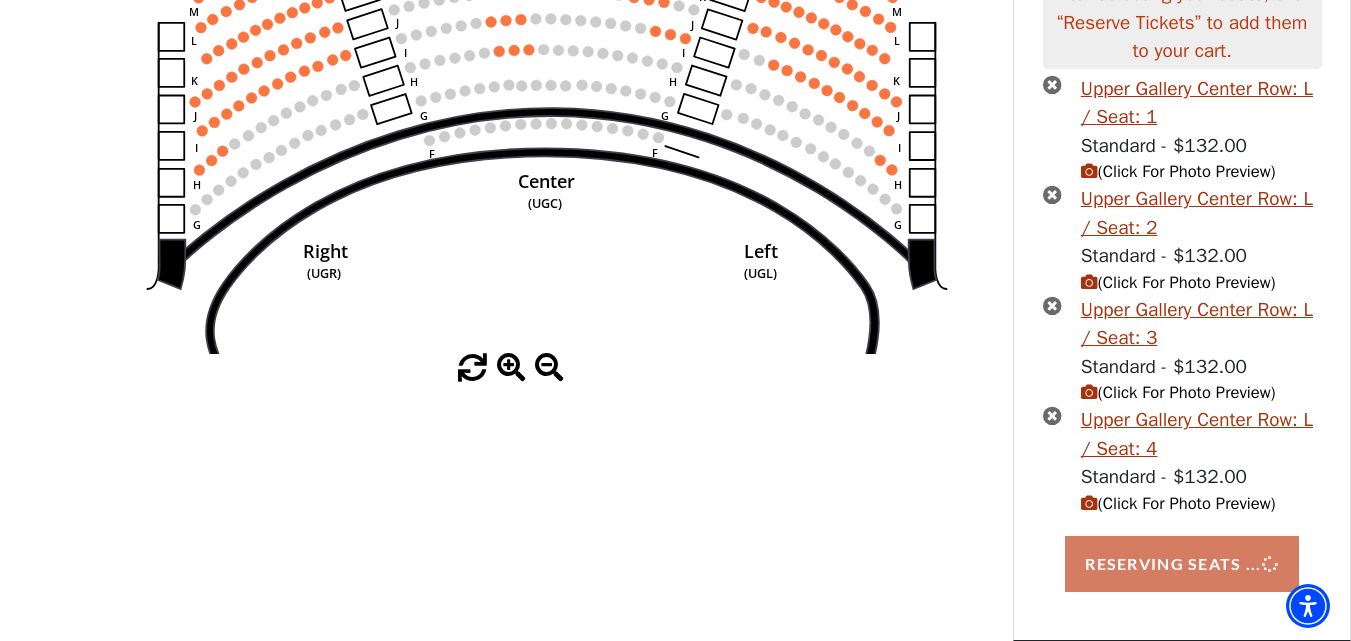 drag, startPoint x: 610, startPoint y: 331, endPoint x: 653, endPoint y: 71, distance: 263.53177 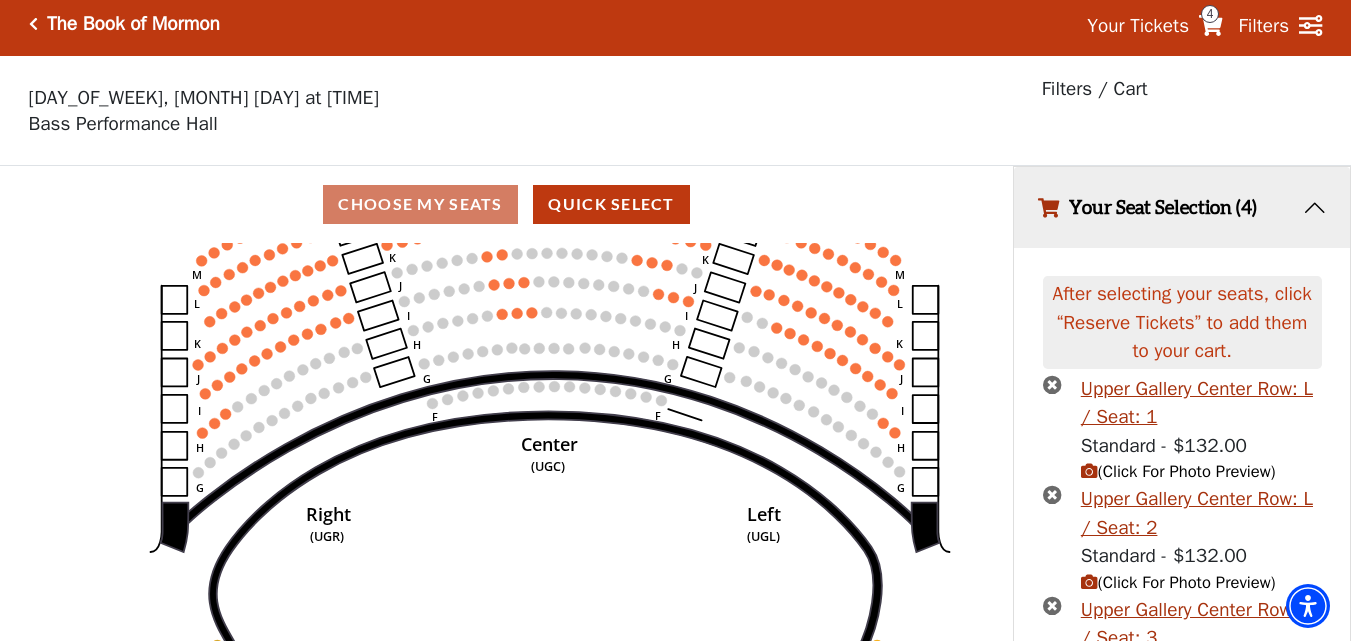 scroll, scrollTop: 208, scrollLeft: 0, axis: vertical 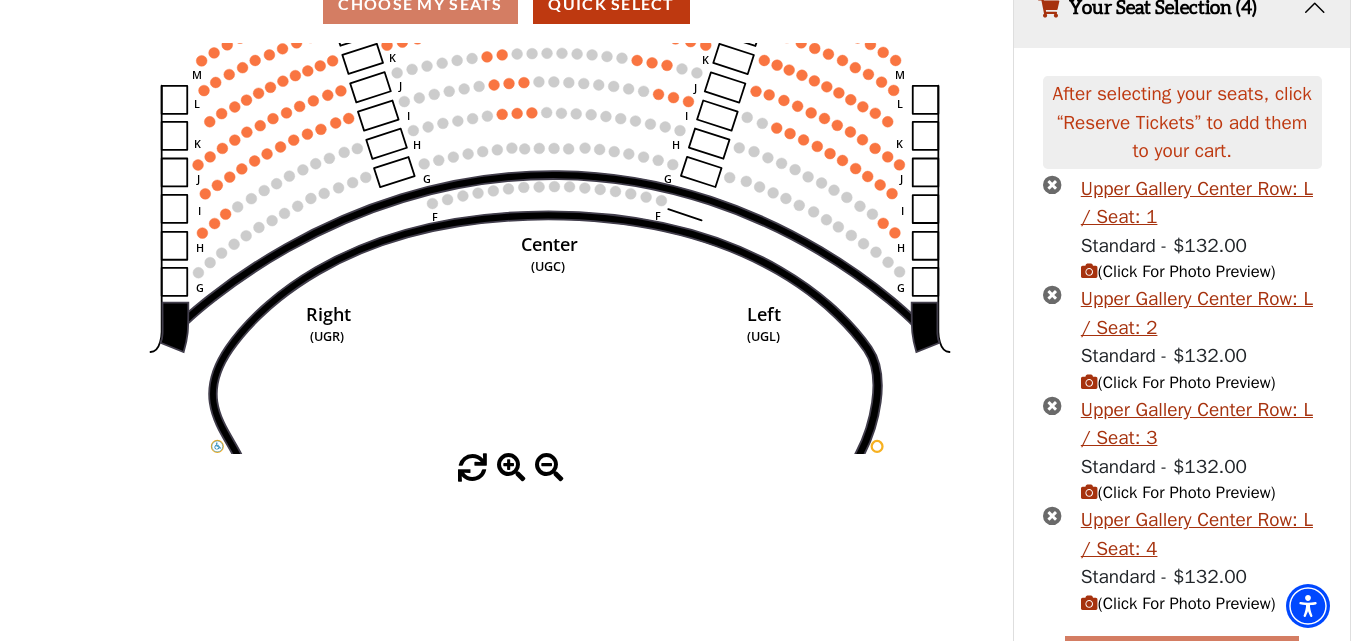 click at bounding box center (549, 468) 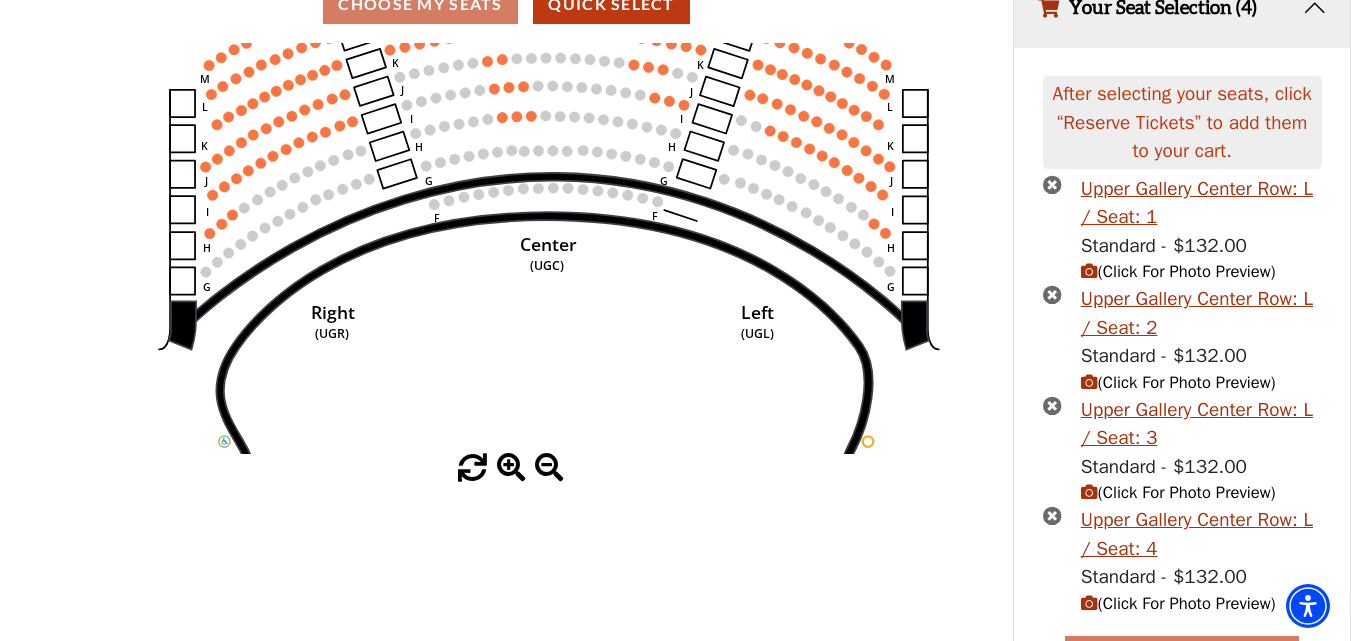 click at bounding box center (549, 468) 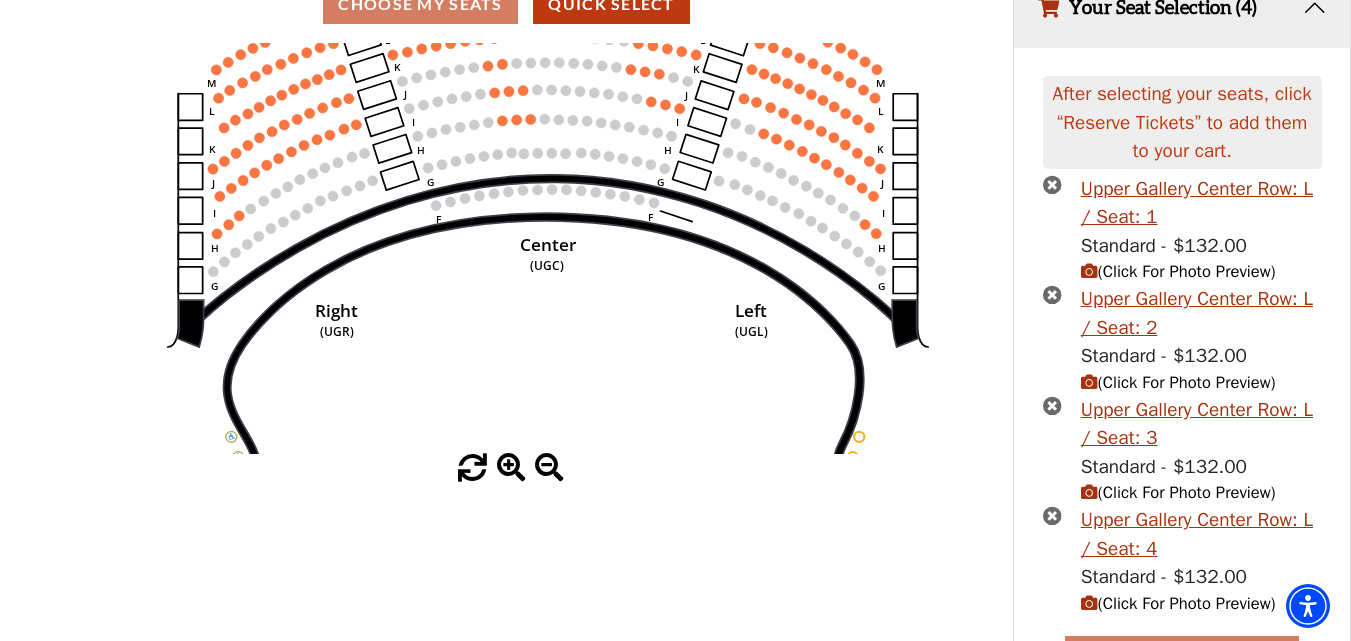 click at bounding box center [549, 468] 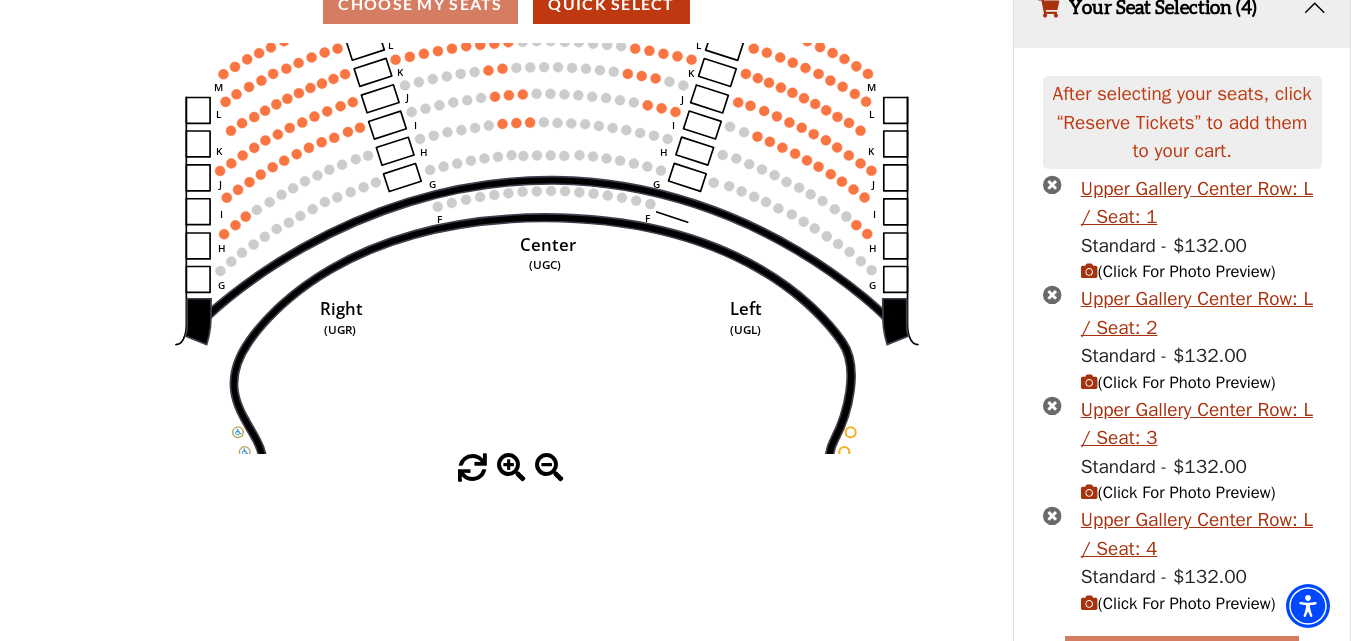 click at bounding box center (549, 468) 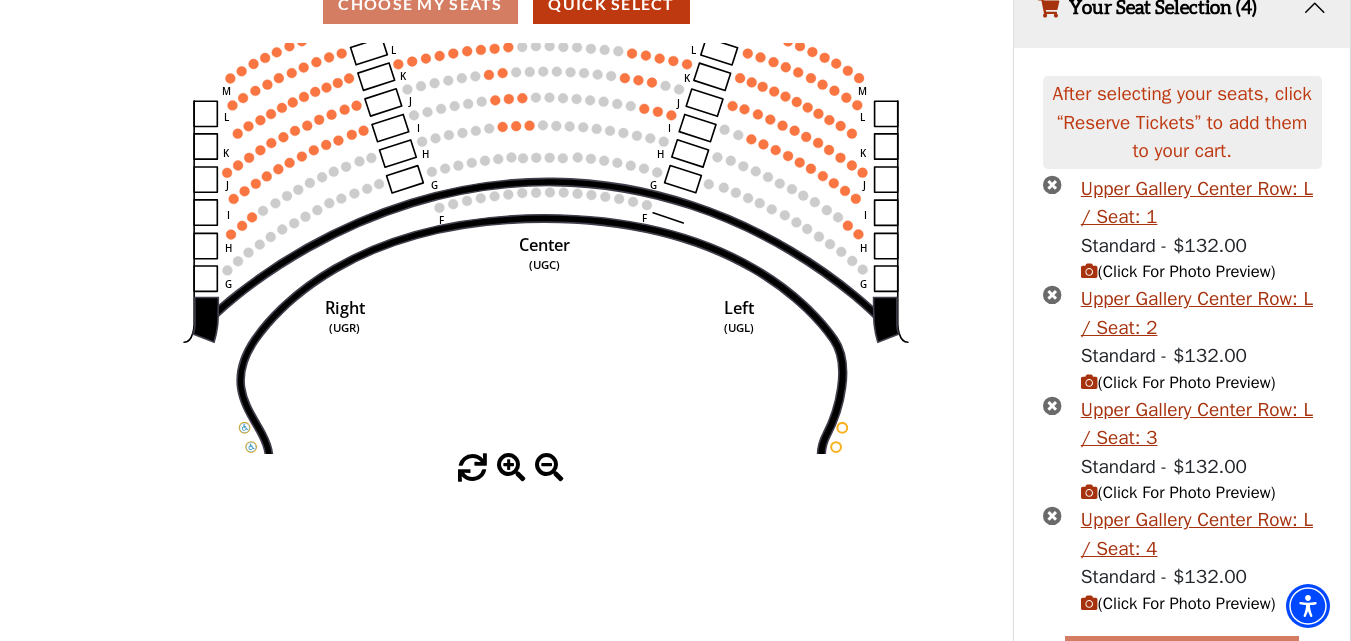click at bounding box center (549, 468) 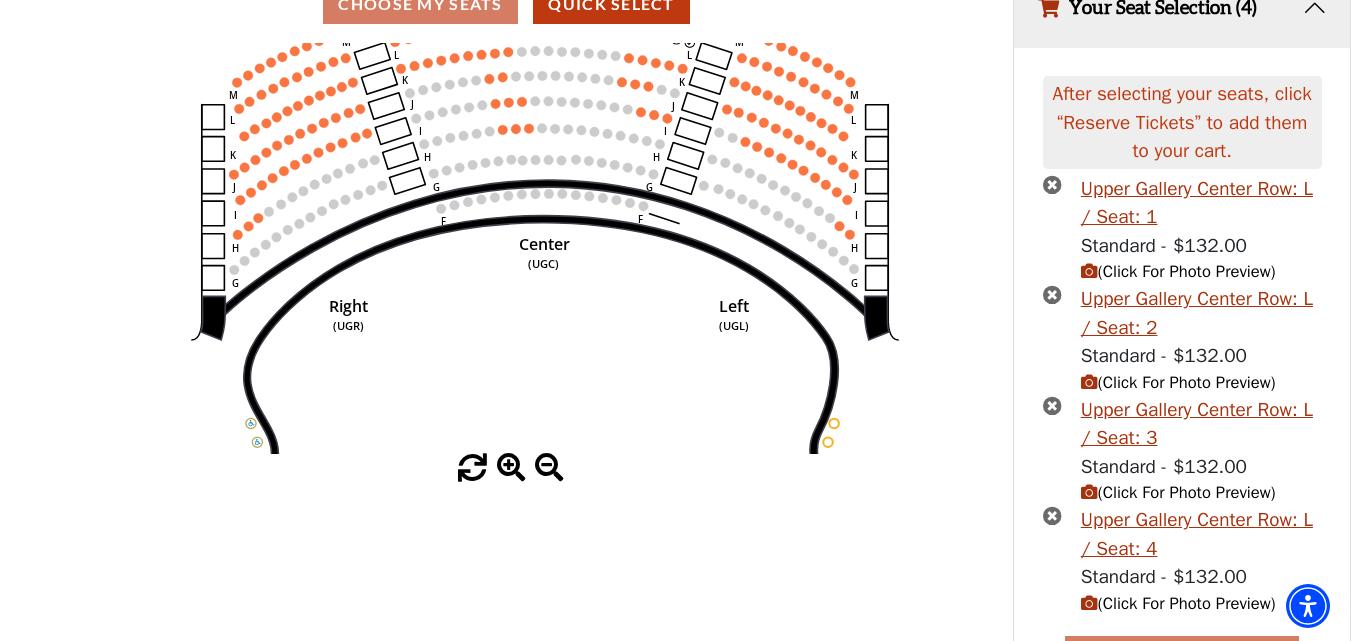 click at bounding box center (549, 468) 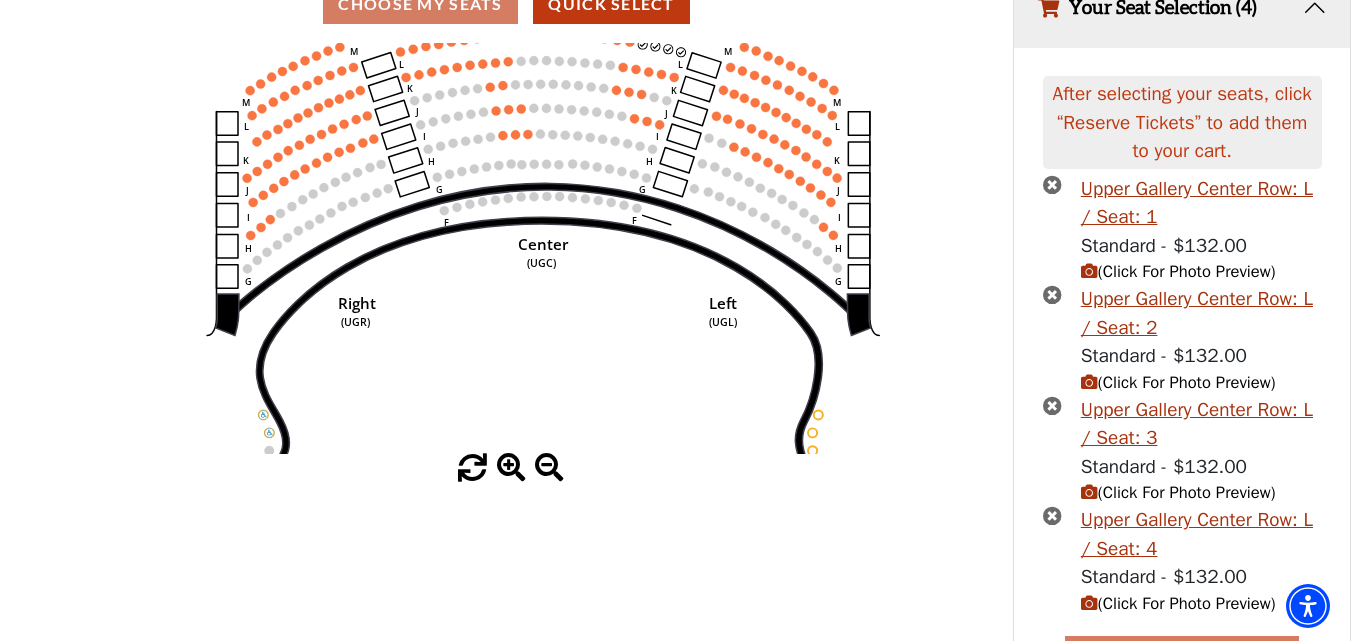 click at bounding box center [549, 468] 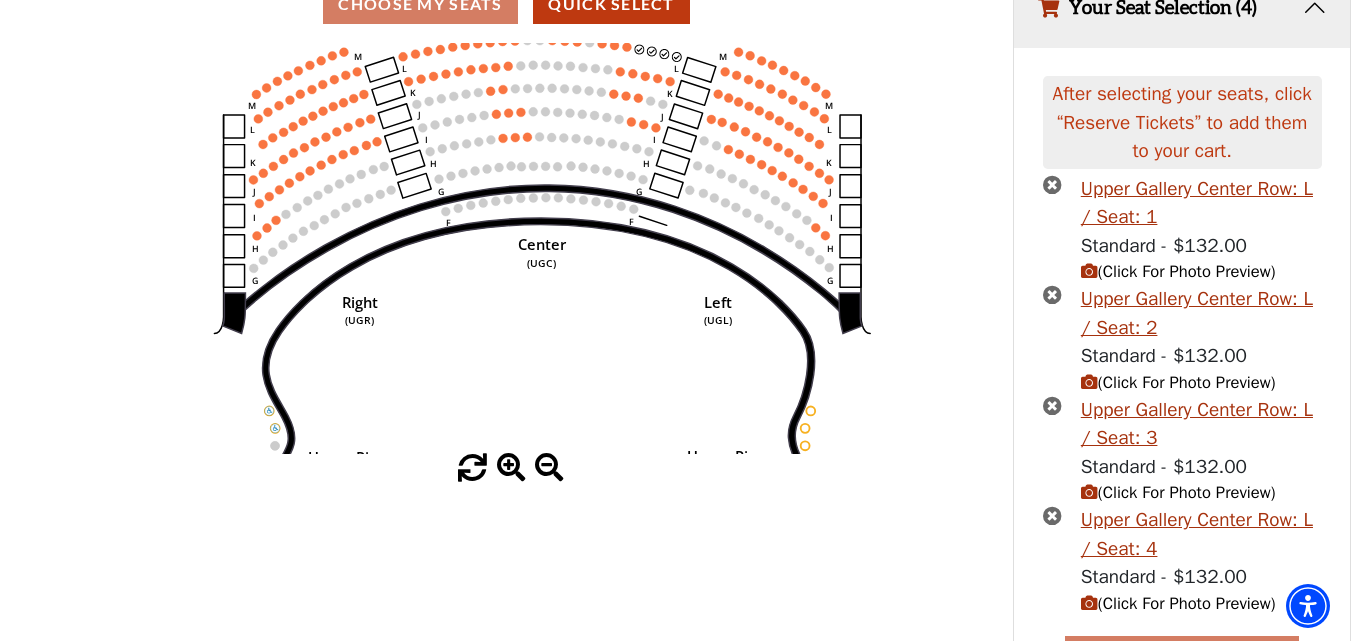 click at bounding box center [549, 468] 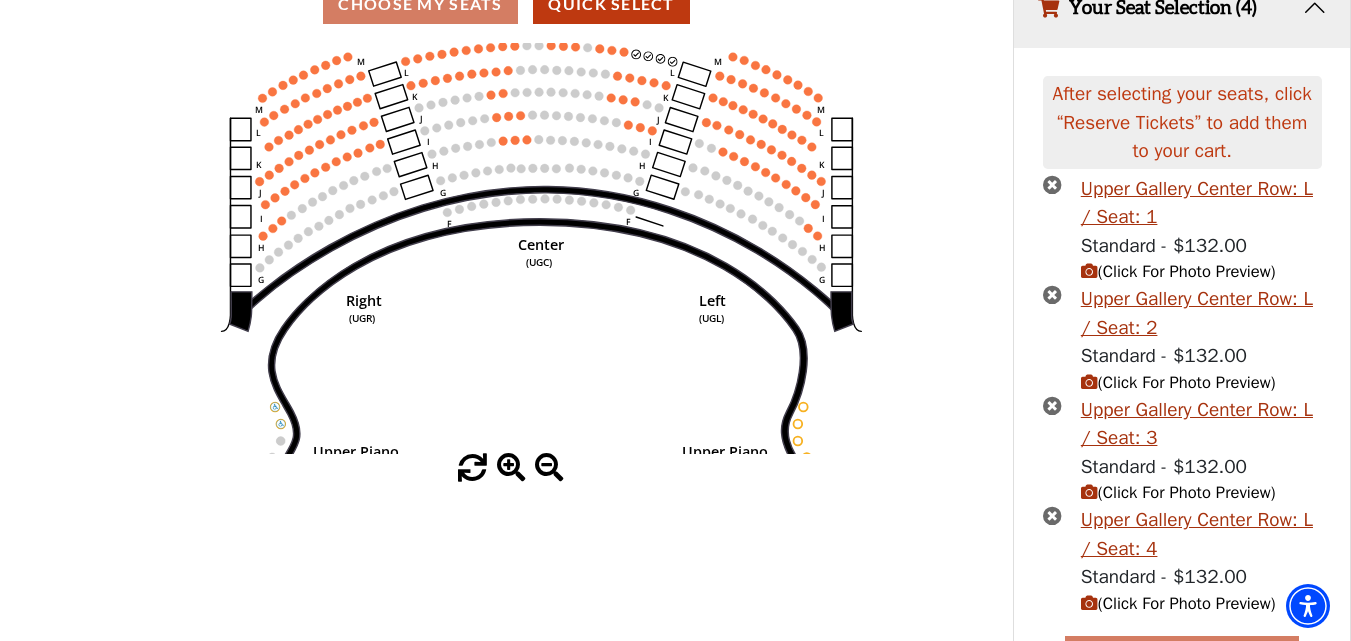 click at bounding box center (549, 468) 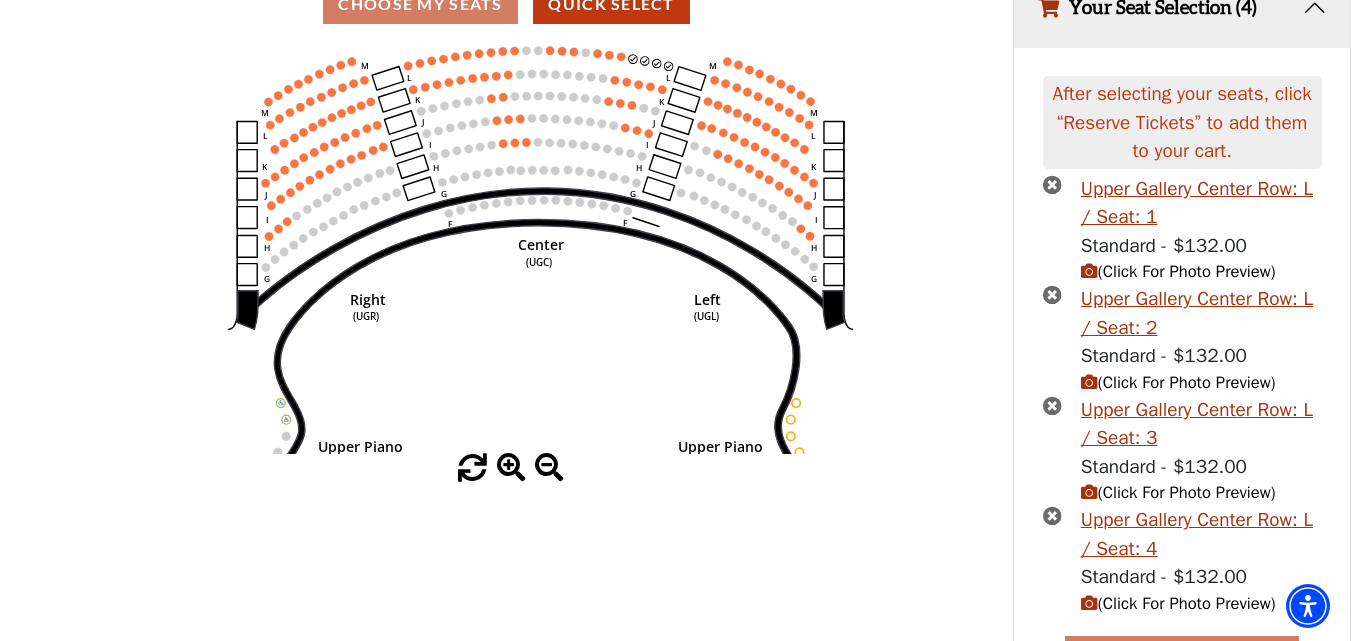 click at bounding box center (549, 468) 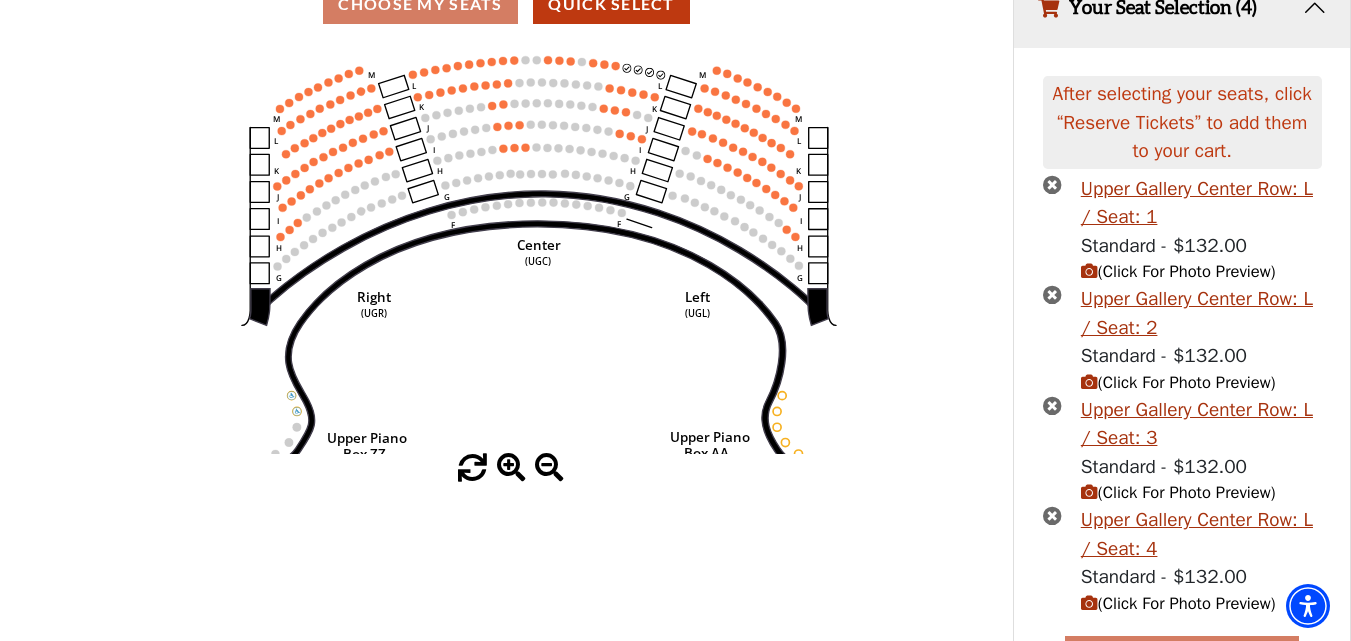 click at bounding box center (549, 468) 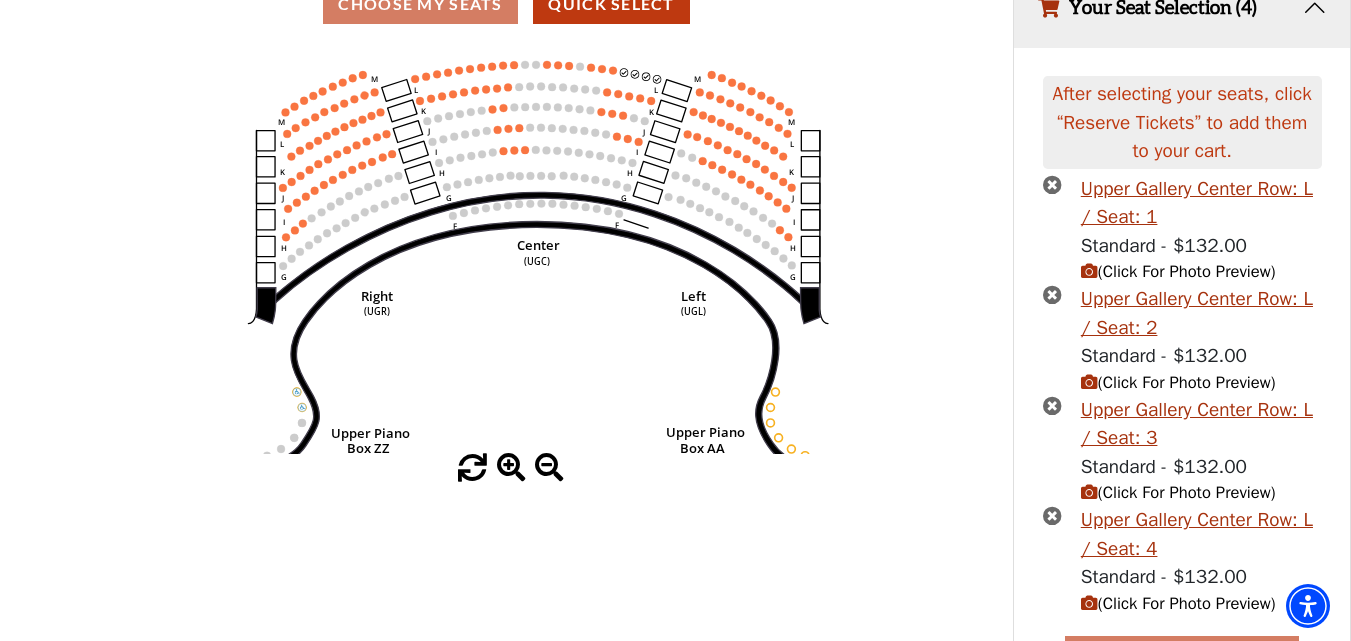 click at bounding box center [549, 468] 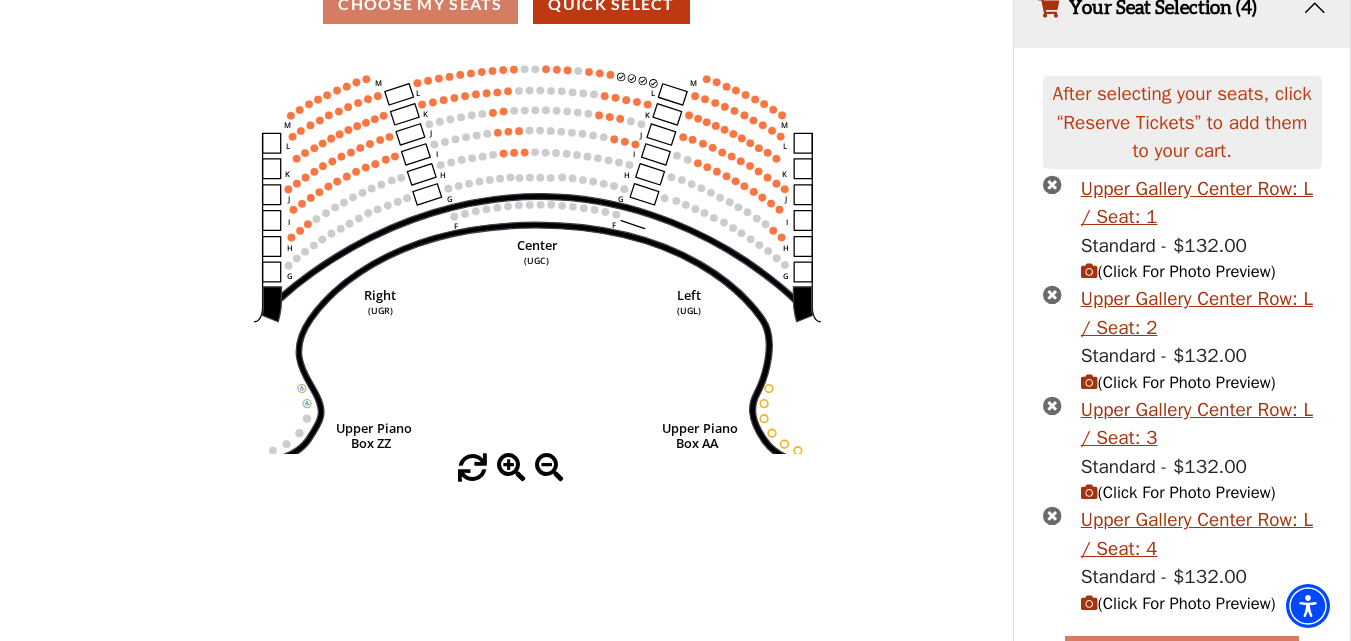 click at bounding box center [549, 468] 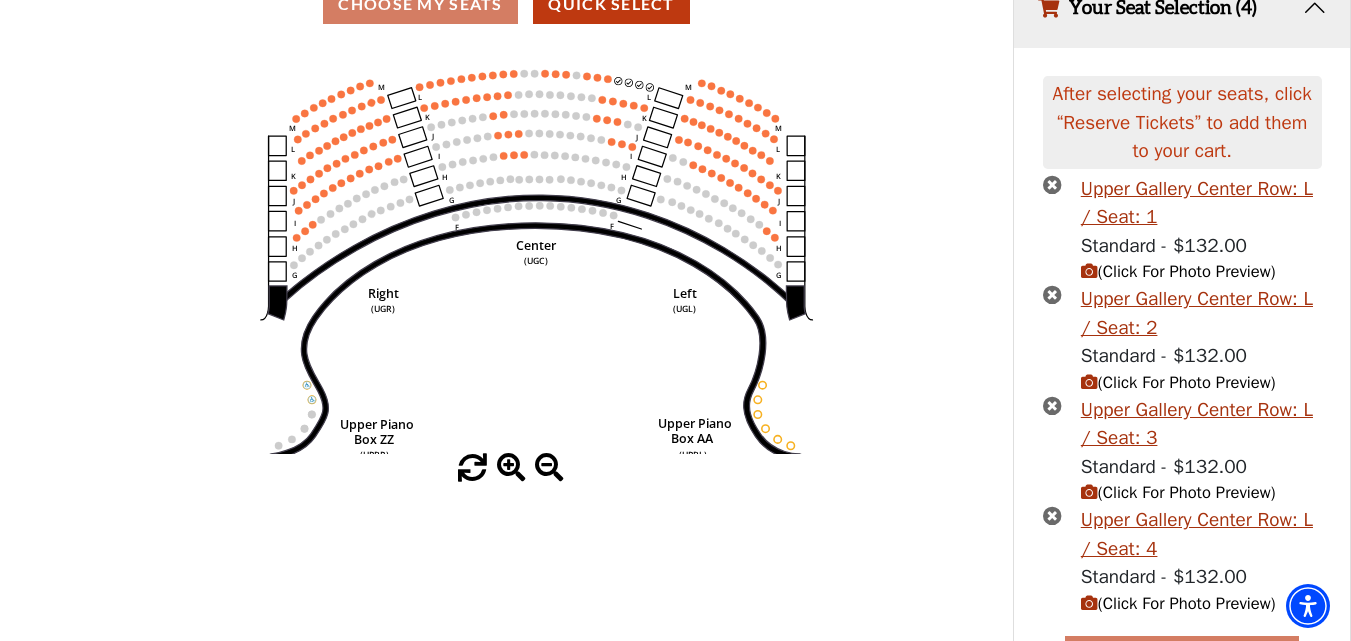 click at bounding box center [549, 468] 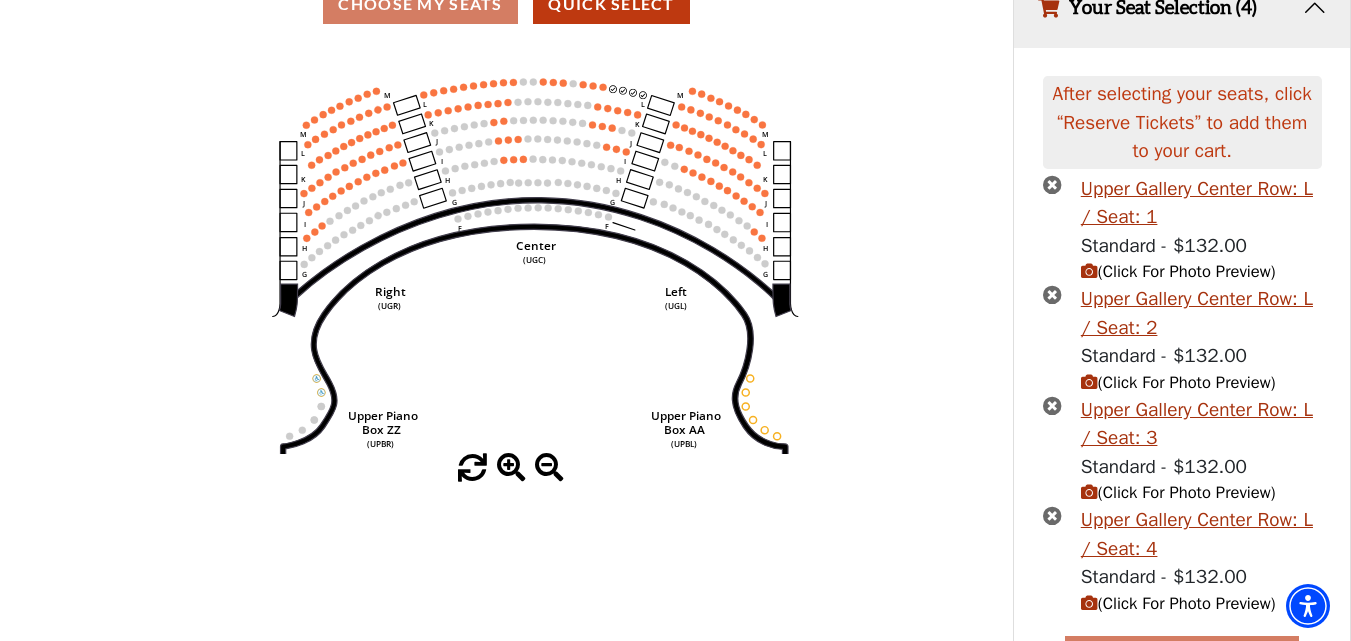click at bounding box center [549, 468] 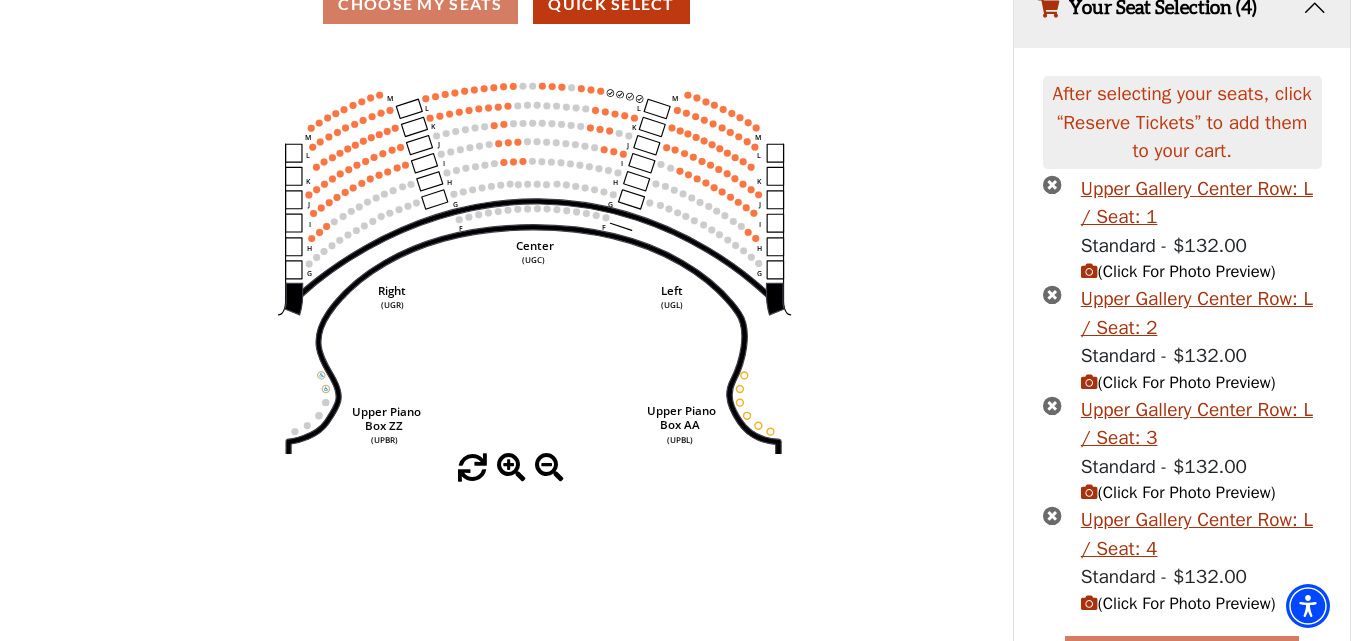click at bounding box center [549, 468] 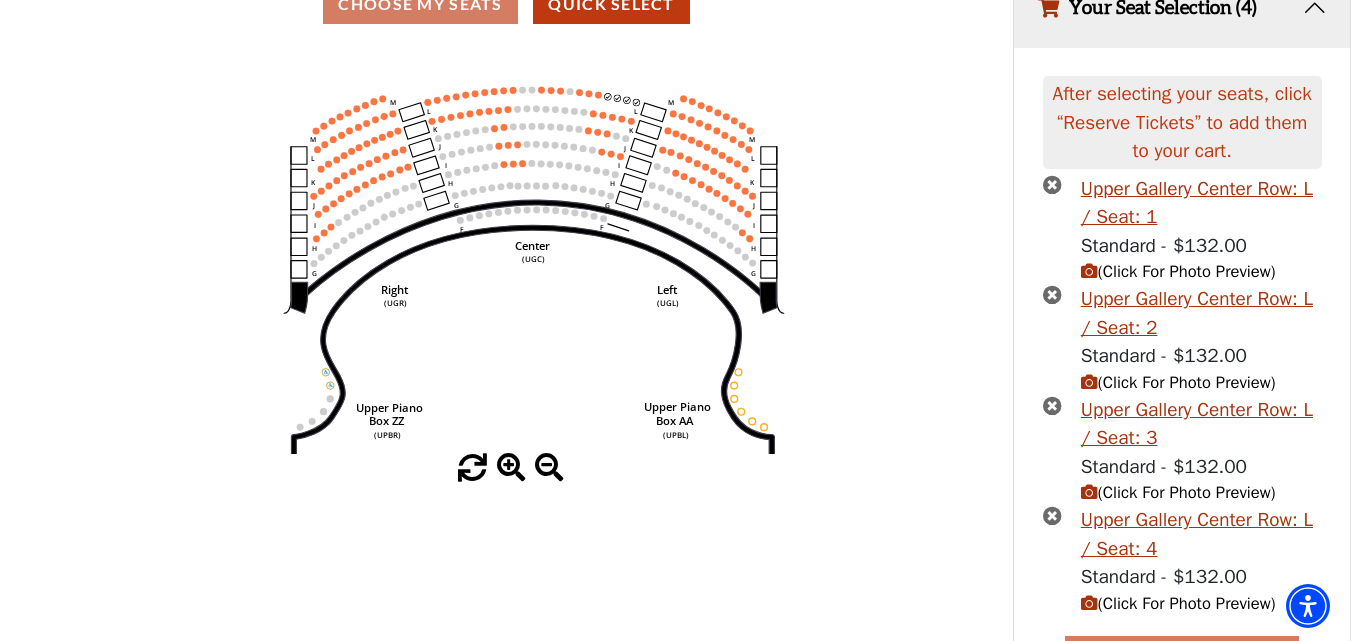 click at bounding box center (549, 468) 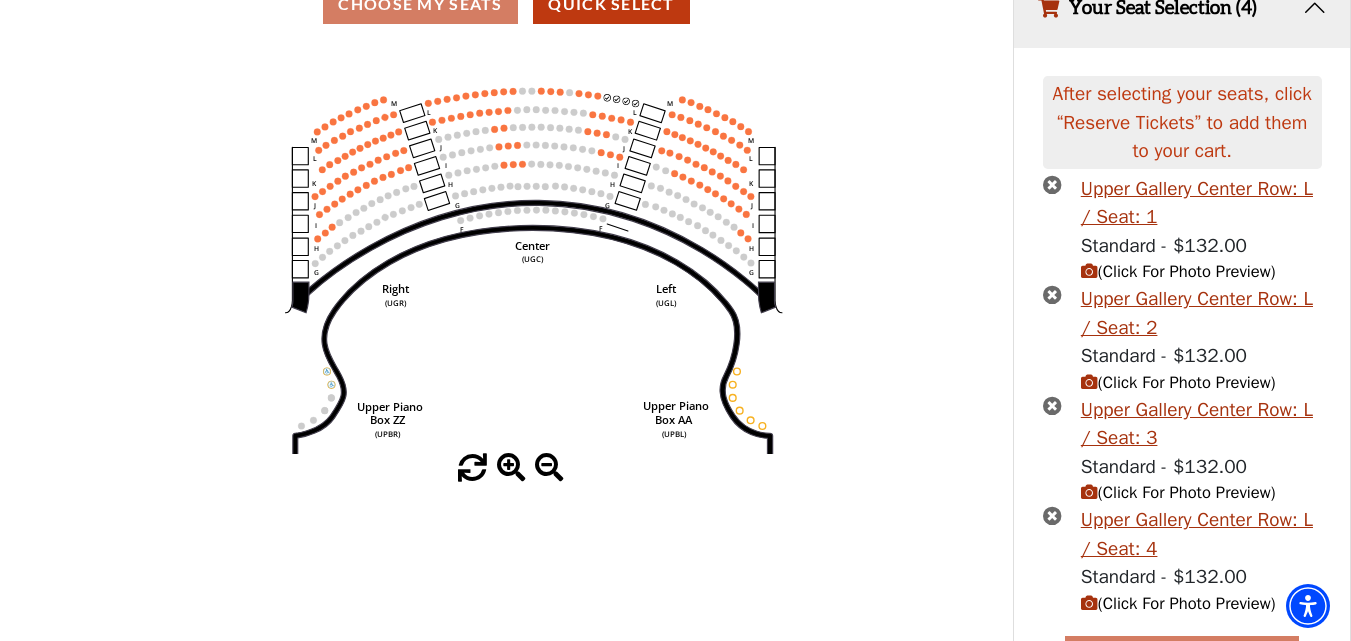 click at bounding box center [549, 468] 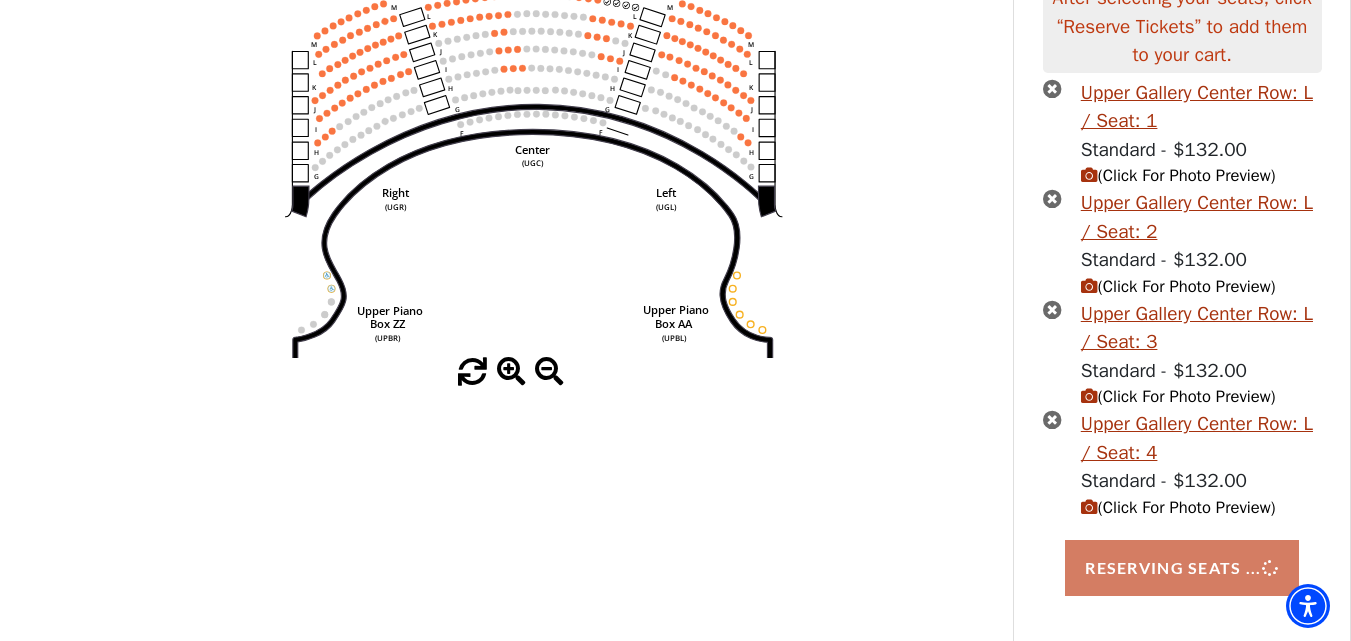 scroll, scrollTop: 308, scrollLeft: 0, axis: vertical 